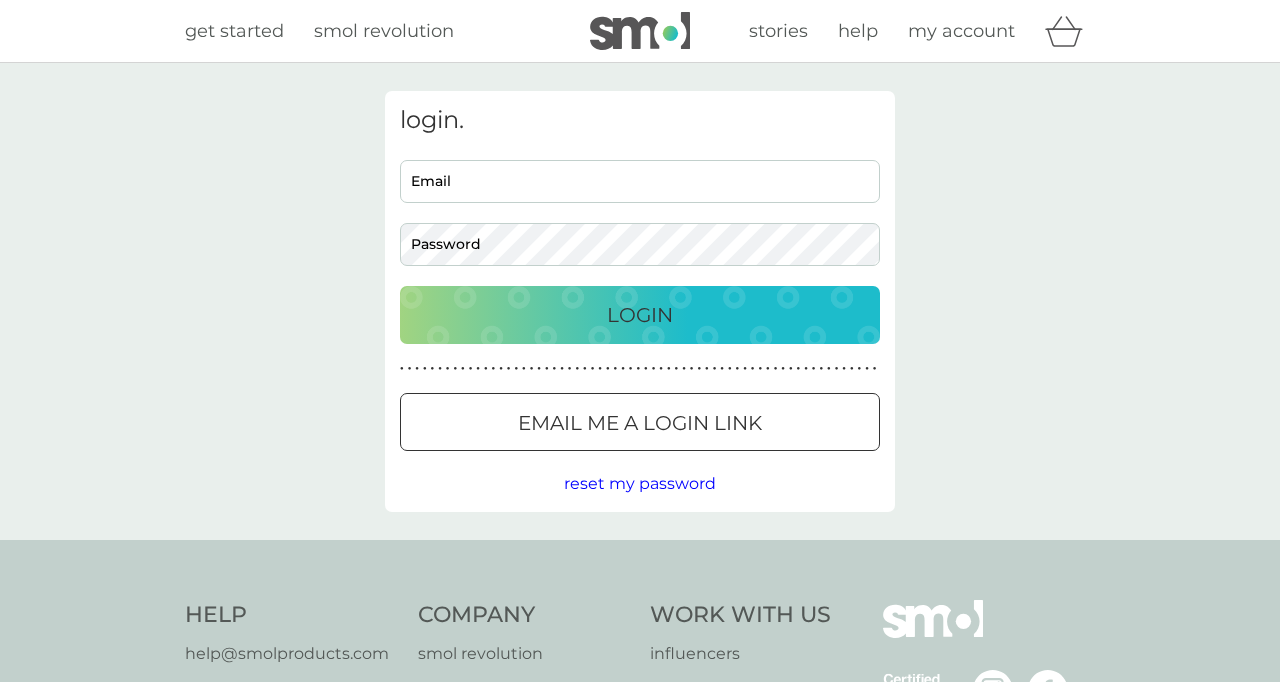 scroll, scrollTop: 0, scrollLeft: 0, axis: both 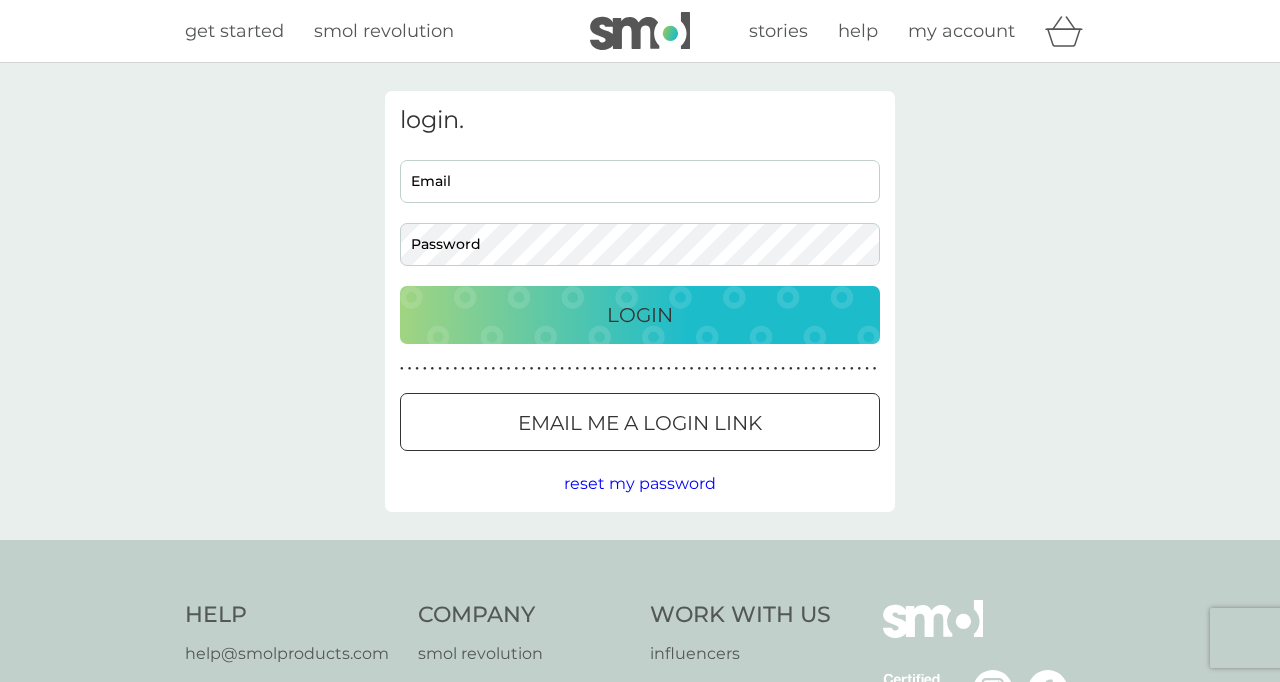 click on "Email" at bounding box center (640, 181) 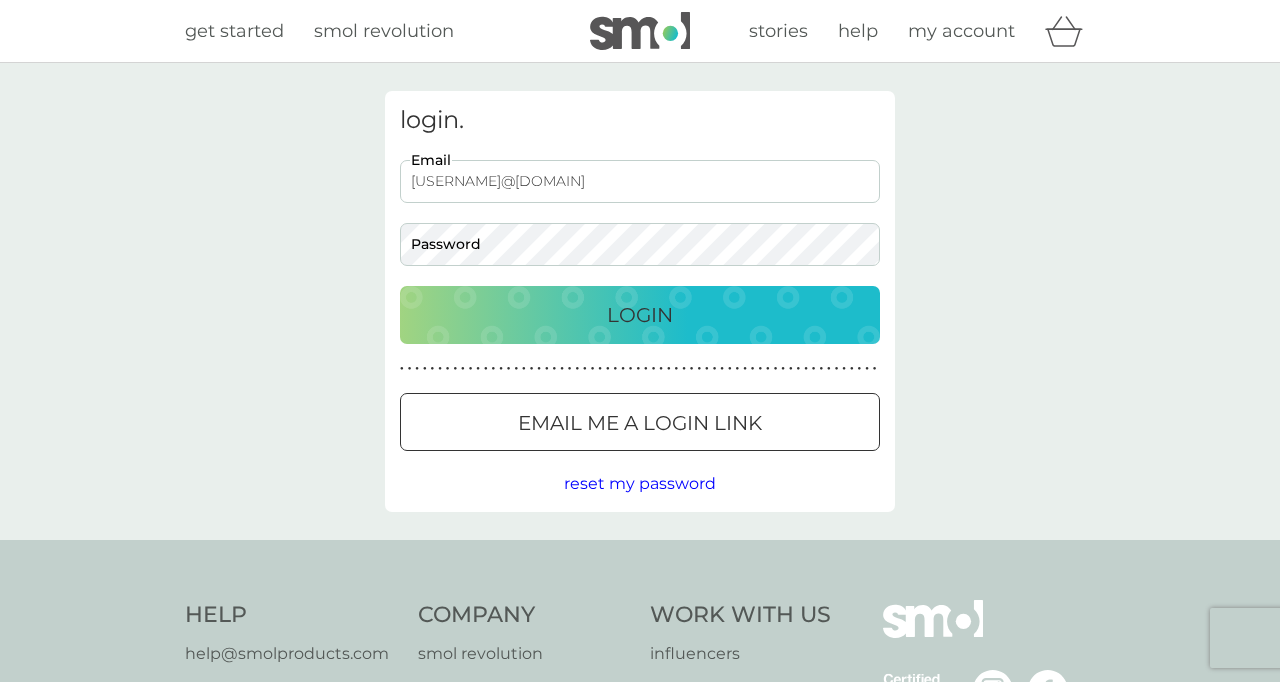 scroll, scrollTop: 0, scrollLeft: 0, axis: both 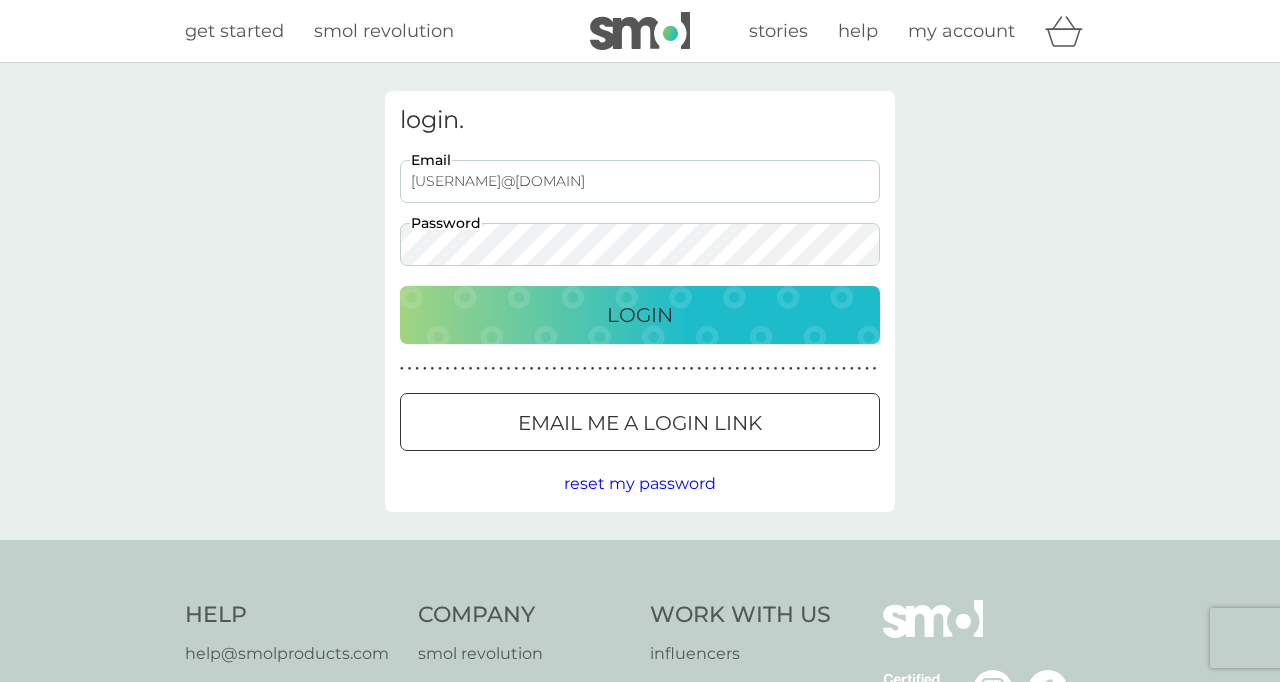 click on "Login" at bounding box center [640, 315] 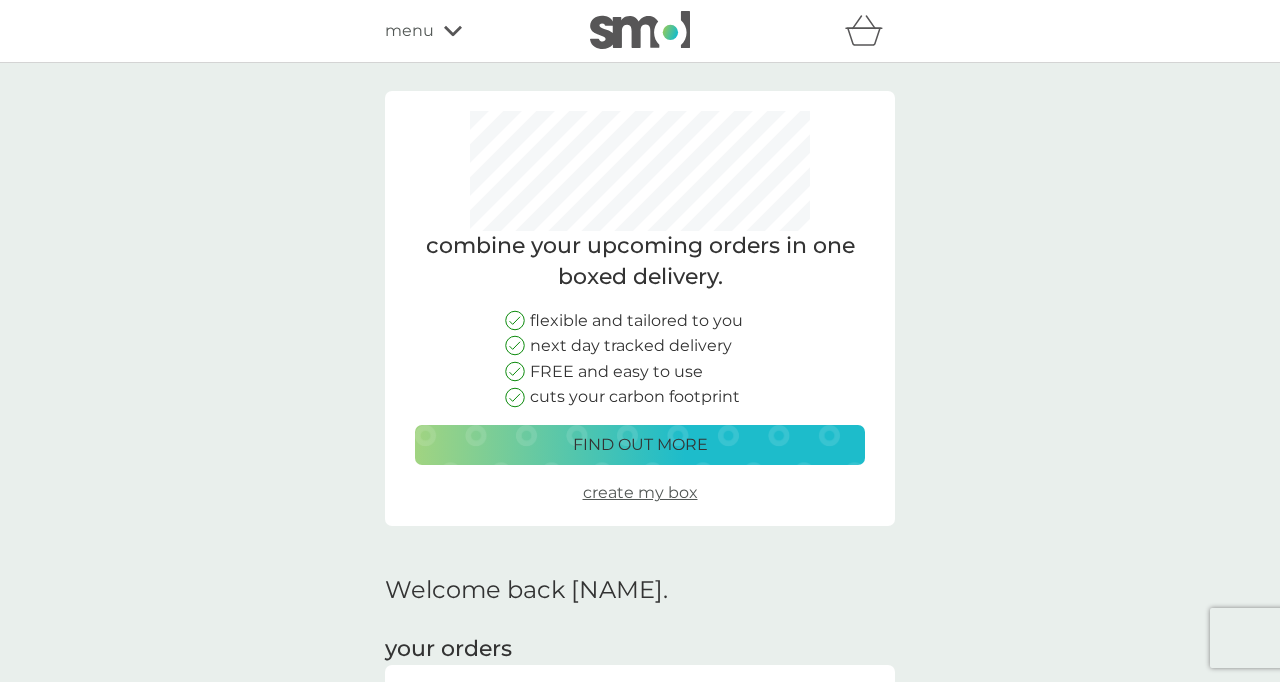 scroll, scrollTop: 0, scrollLeft: 0, axis: both 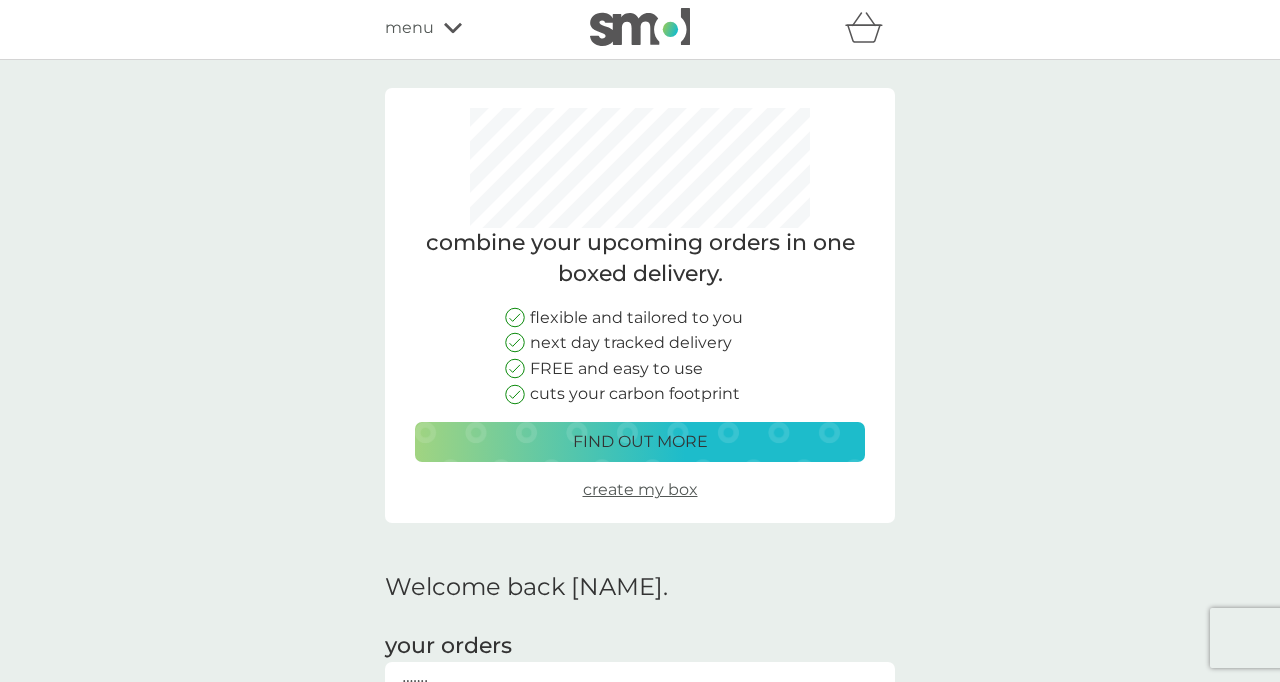 click on "create my box" at bounding box center [640, 489] 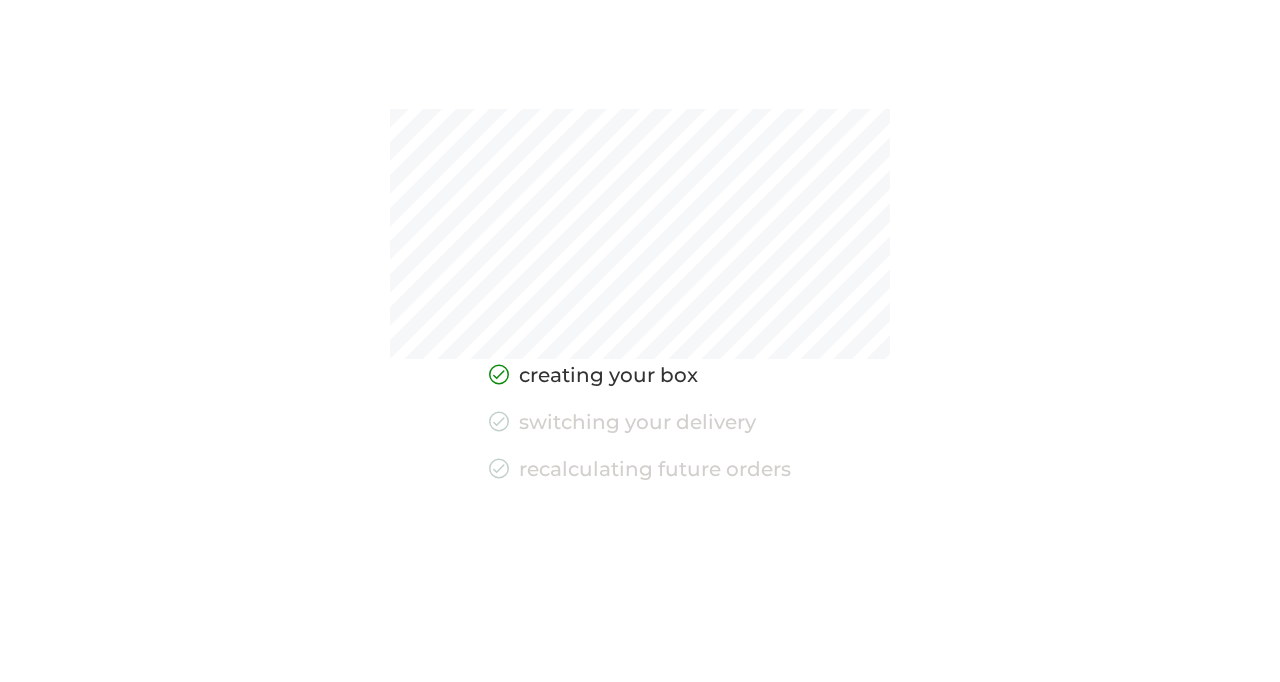 scroll, scrollTop: 0, scrollLeft: 0, axis: both 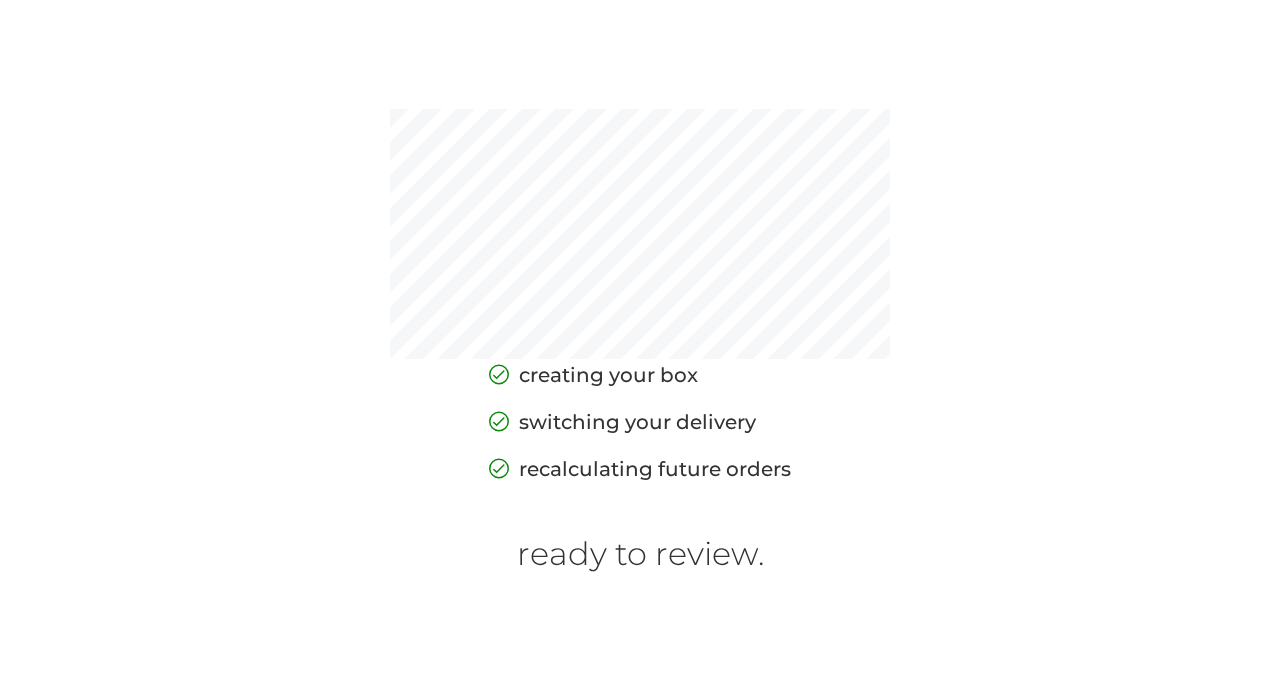 click on "creating your box switching your delivery recalculating future orders ready to review." at bounding box center [640, 341] 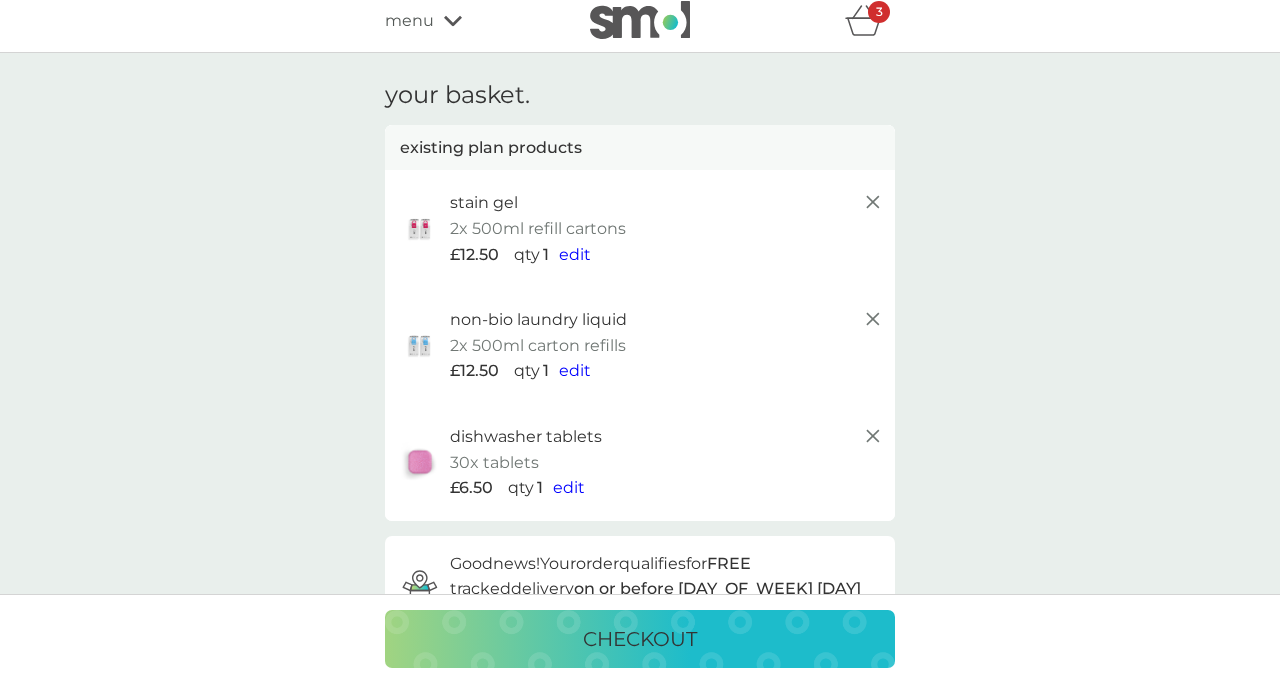scroll, scrollTop: 0, scrollLeft: 0, axis: both 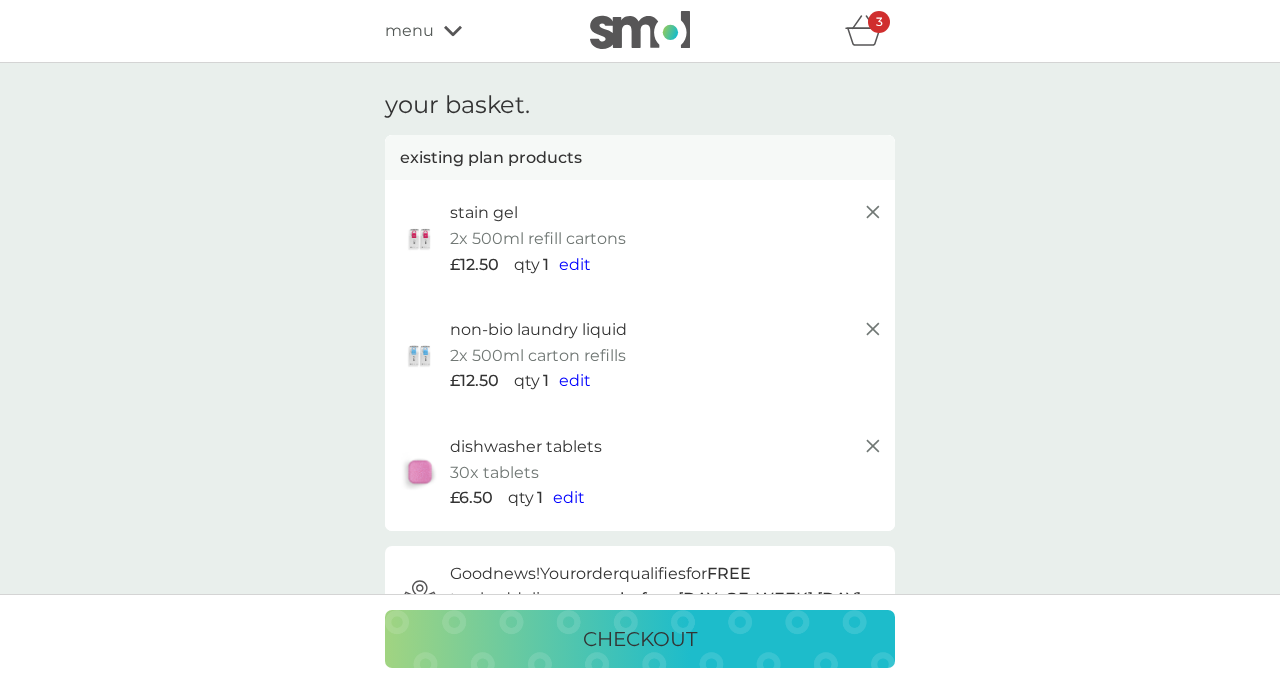 click on "edit" at bounding box center (575, 264) 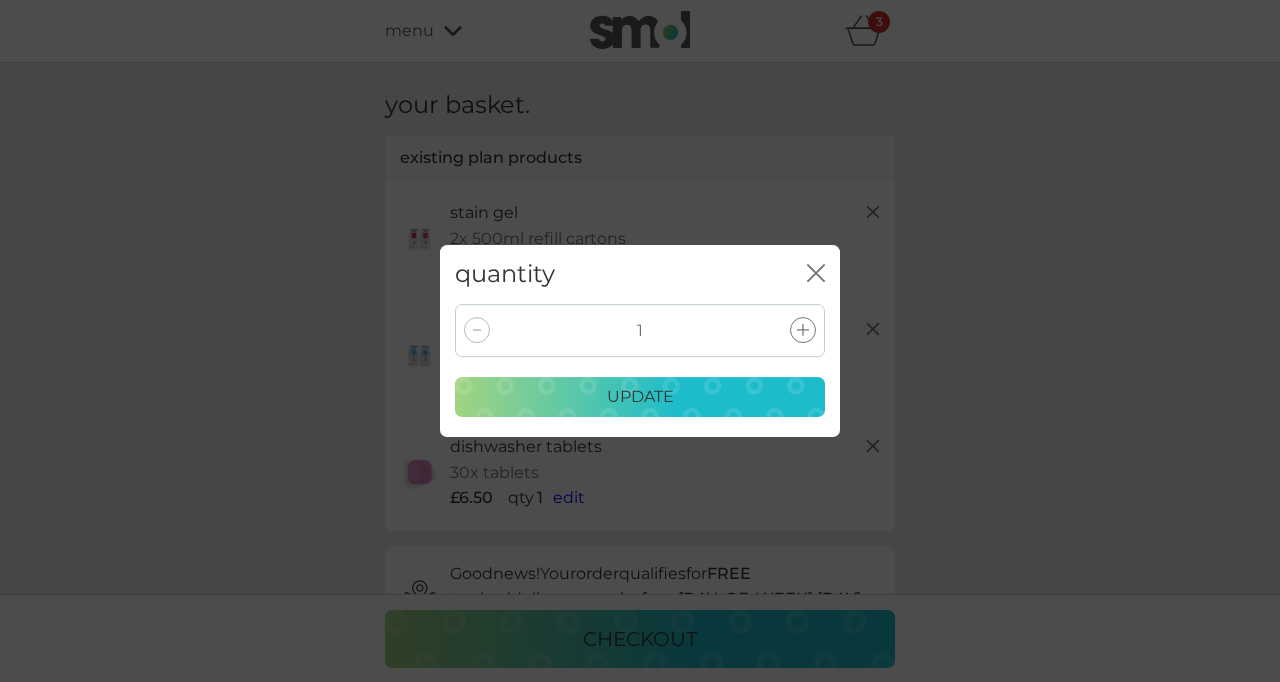 click on "close" at bounding box center [816, 273] 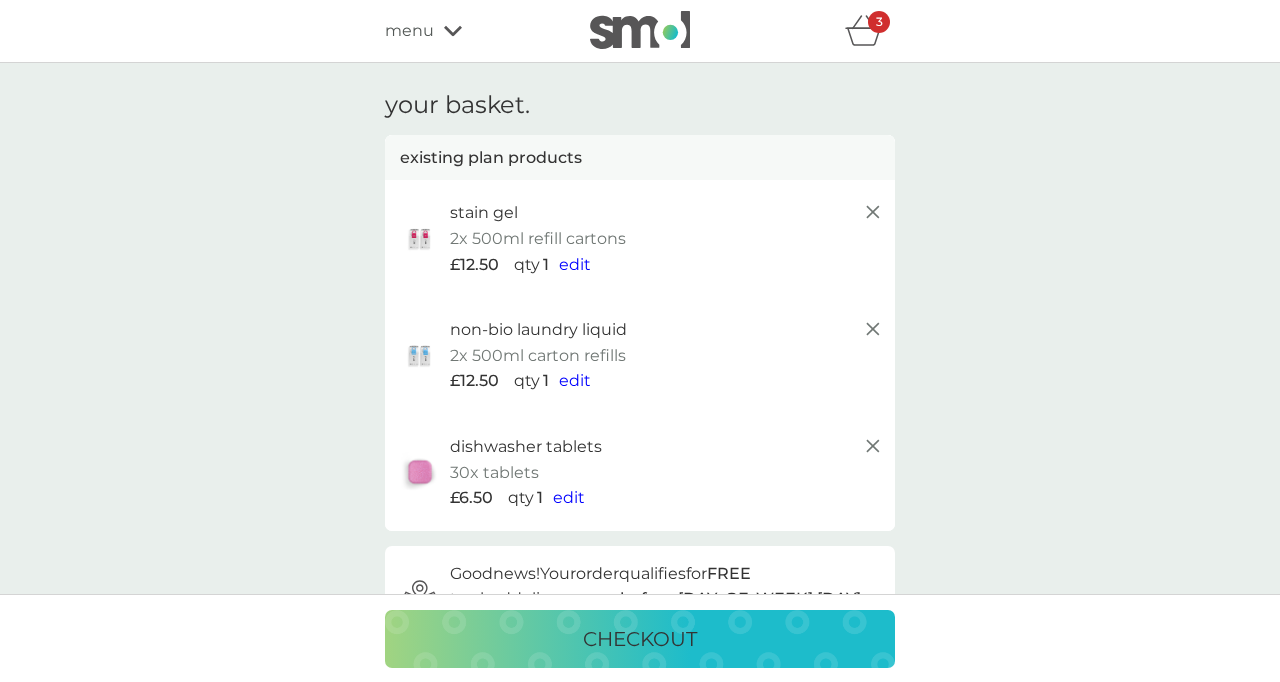 click on "edit" at bounding box center (575, 264) 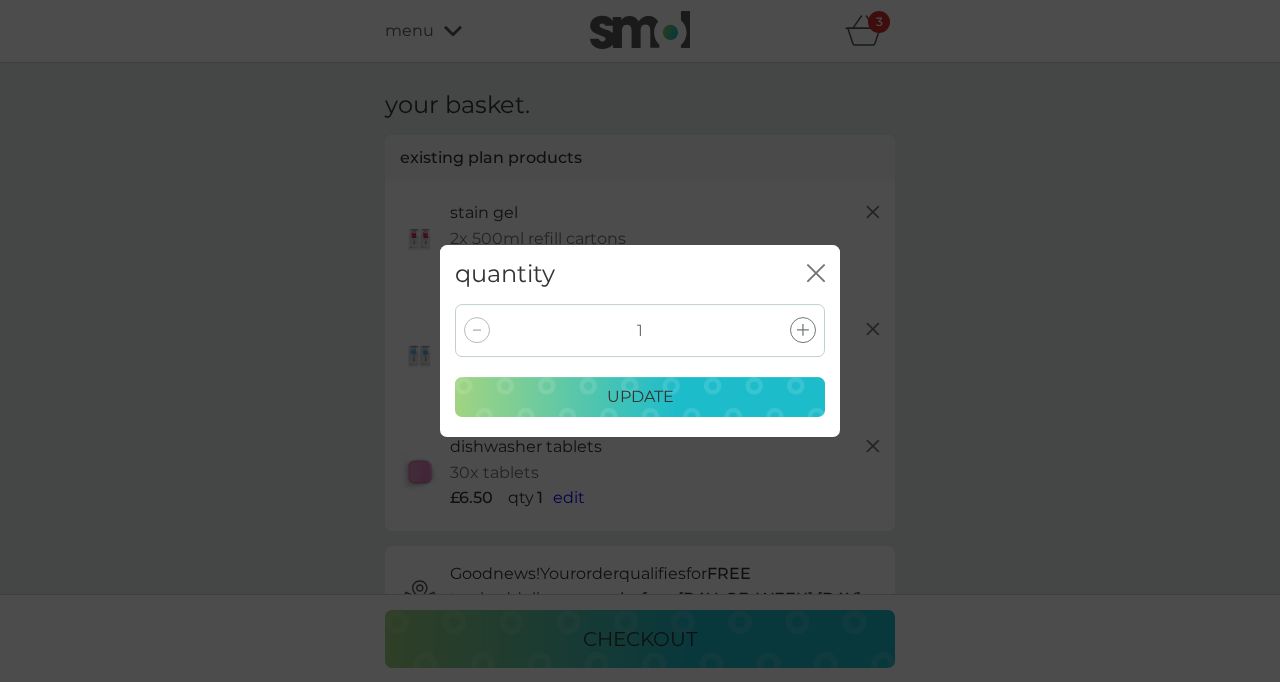 click on "close" at bounding box center [816, 273] 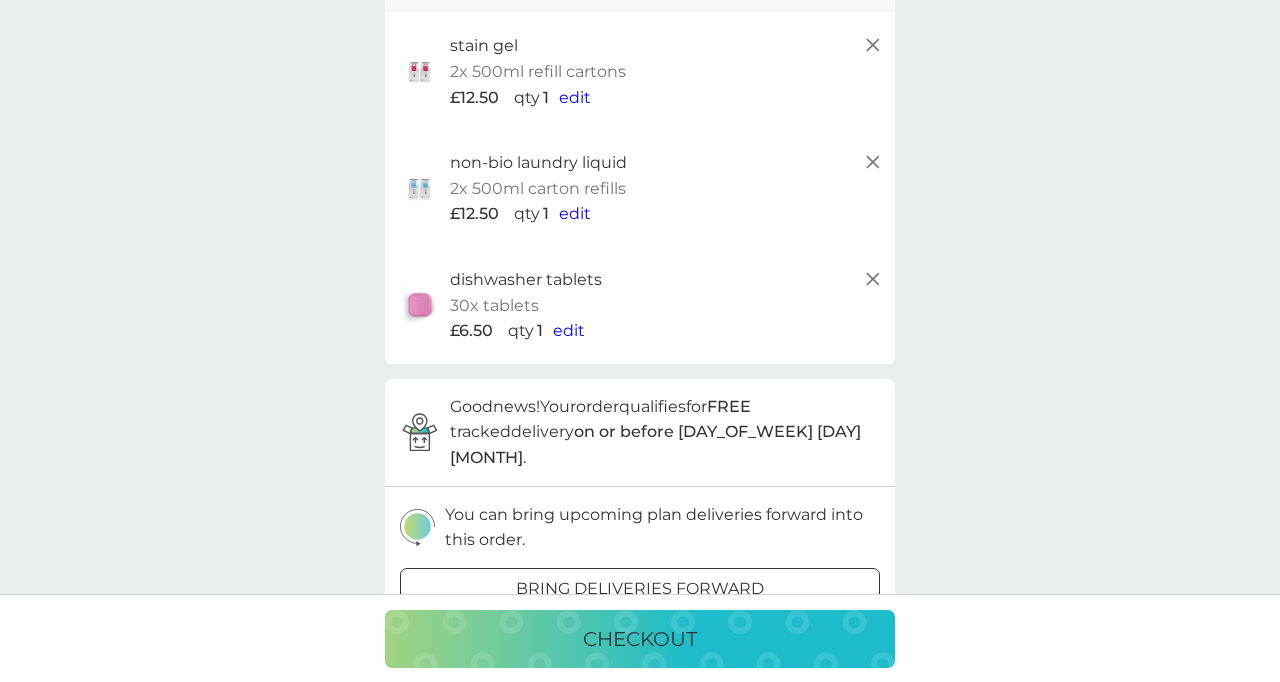scroll, scrollTop: 0, scrollLeft: 0, axis: both 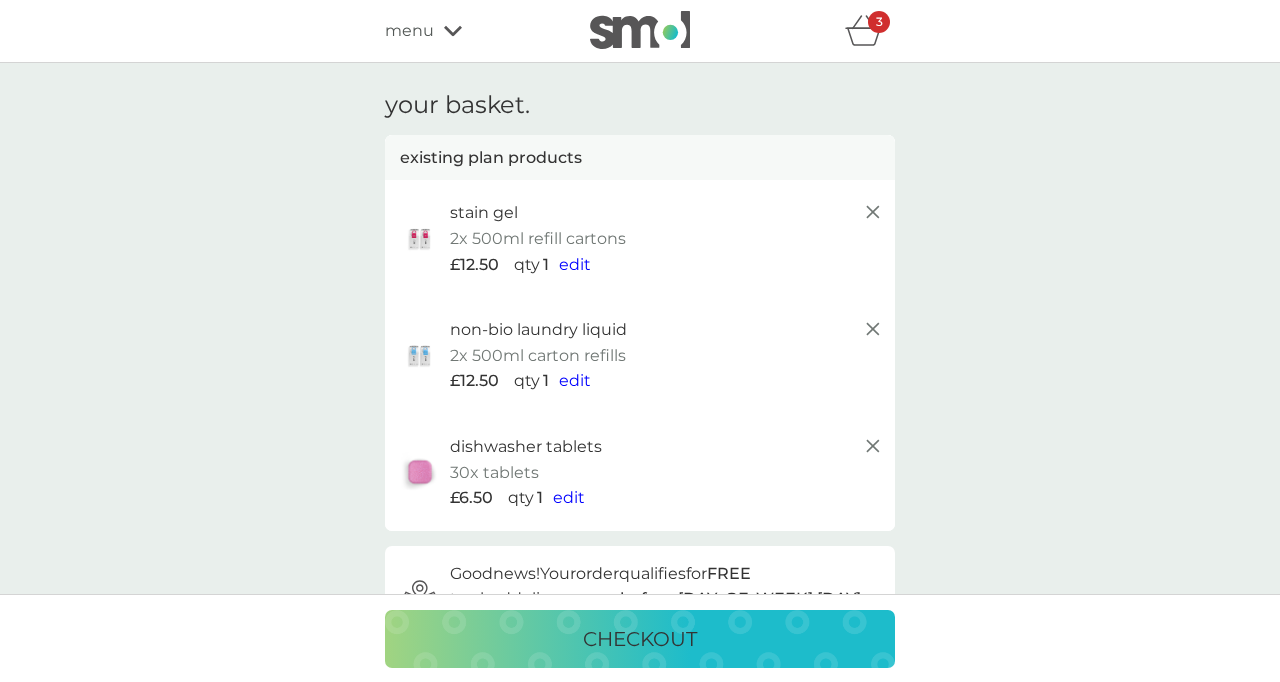 click at bounding box center [453, 31] 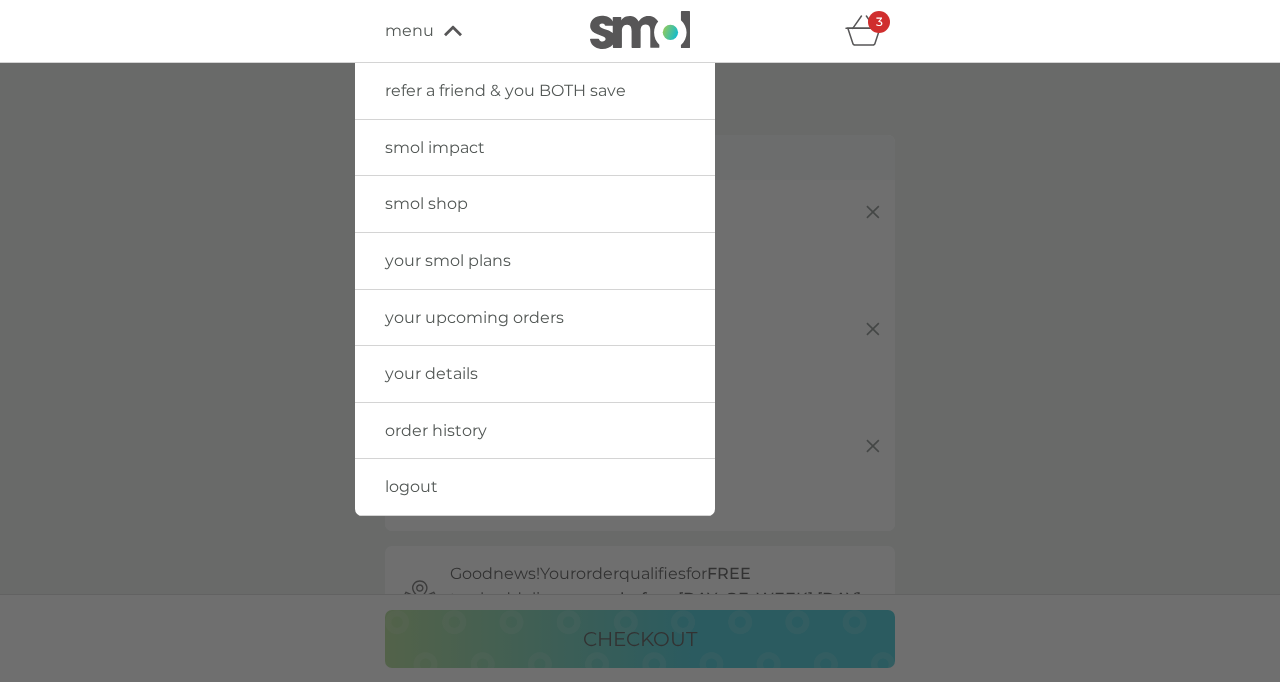 click on "your upcoming orders" at bounding box center (474, 317) 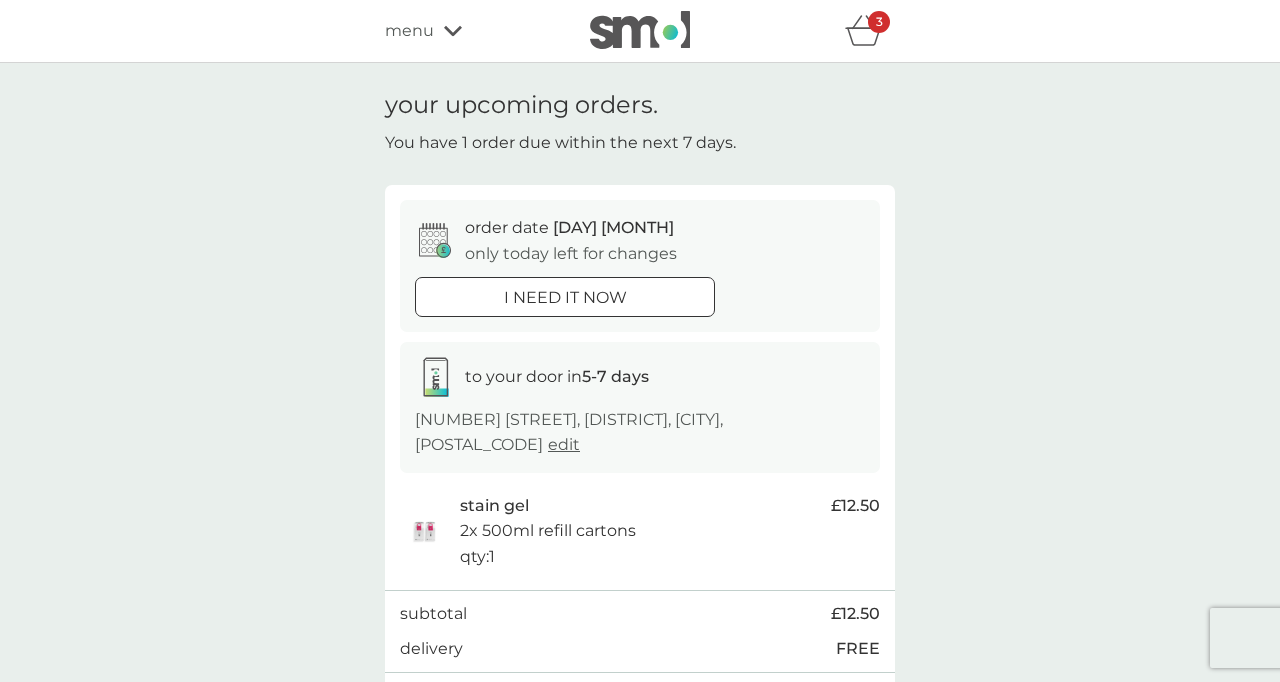 click on "your upcoming orders. You have 1 order due within the next 7 days. order date   [DAY] [MONTH] only today left for changes i need it now to your door in  5-7 days [NUMBER] [STREET], [DISTRICT], [CITY], [POSTAL_CODE] edit stain gel 2x 500ml refill cartons qty :  1 £12.50 subtotal £12.50 delivery FREE total £12.50 Manage plan" at bounding box center (640, 432) 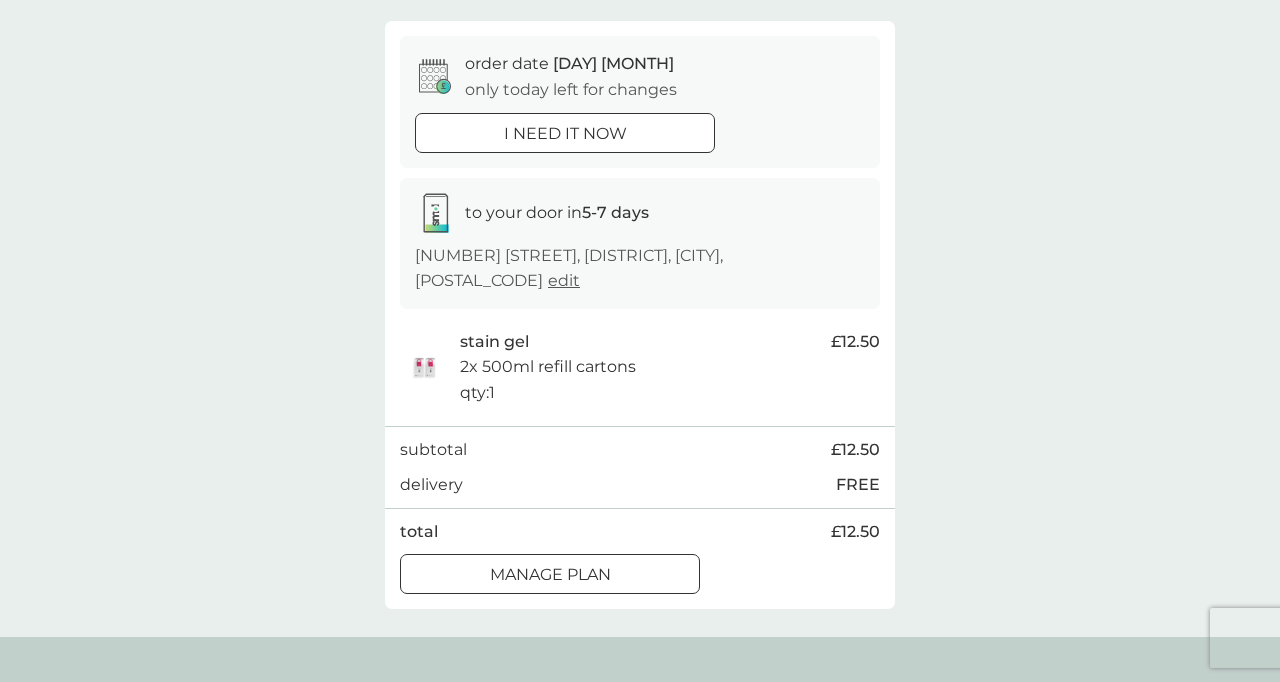scroll, scrollTop: 164, scrollLeft: 0, axis: vertical 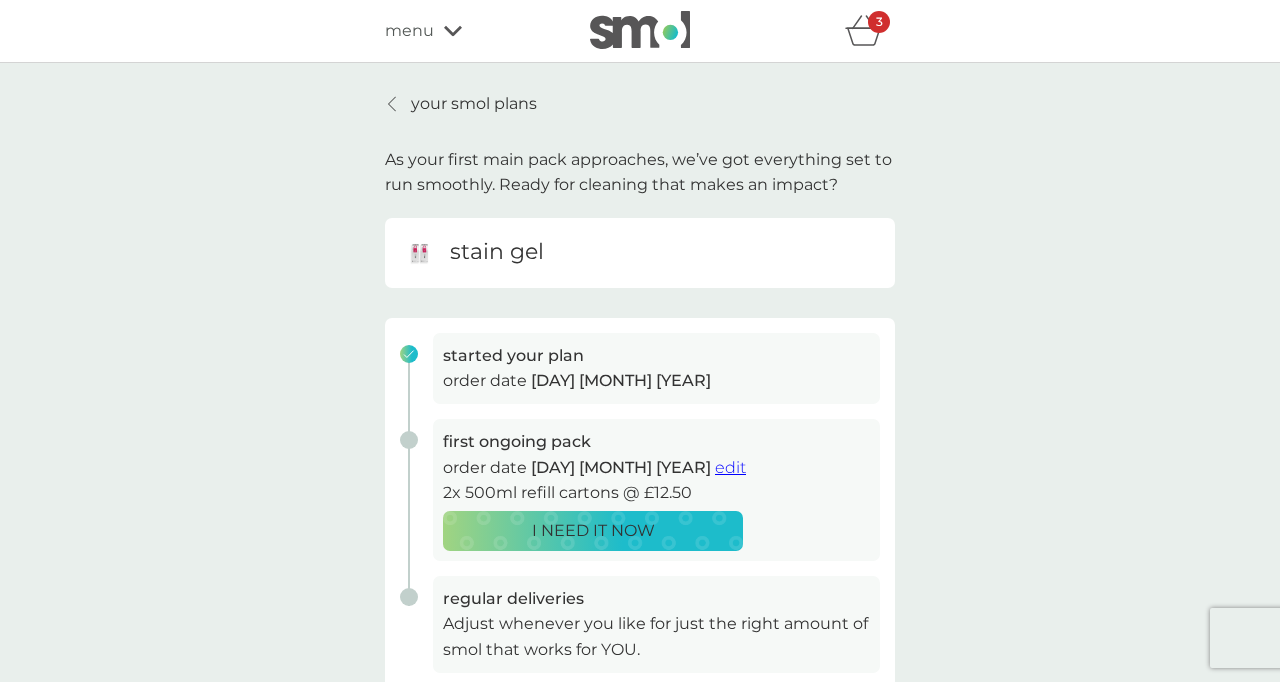 click at bounding box center (392, 104) 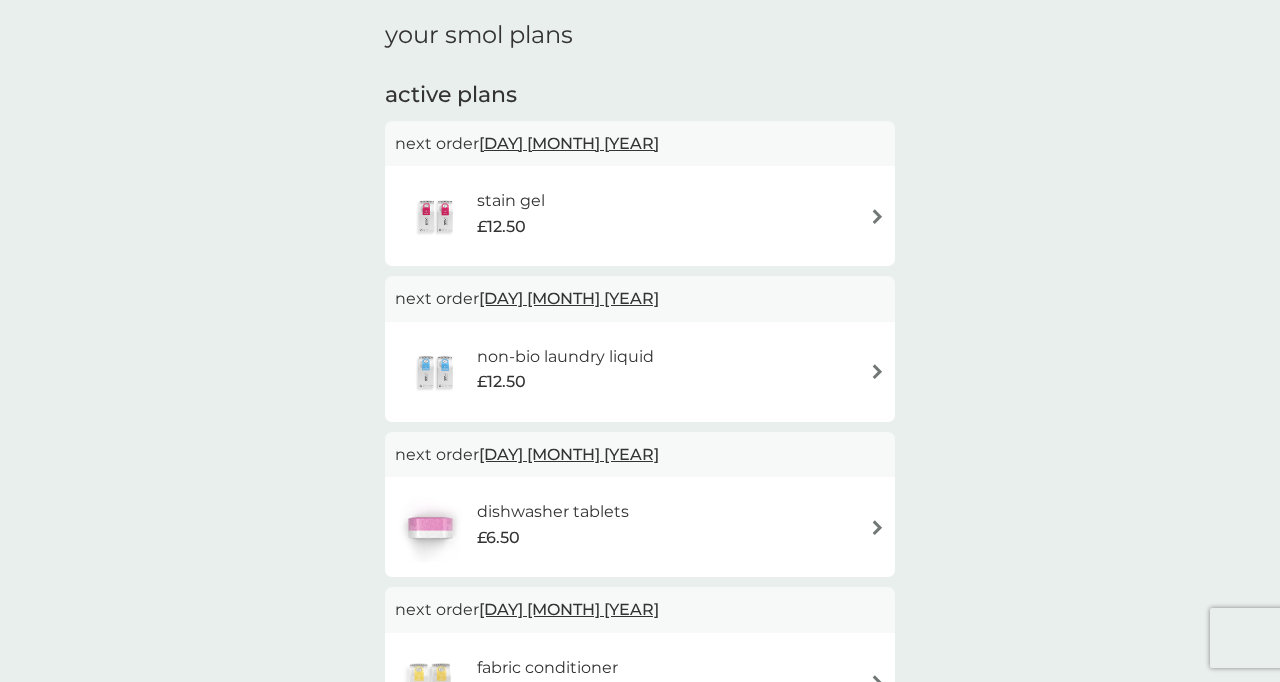scroll, scrollTop: 0, scrollLeft: 0, axis: both 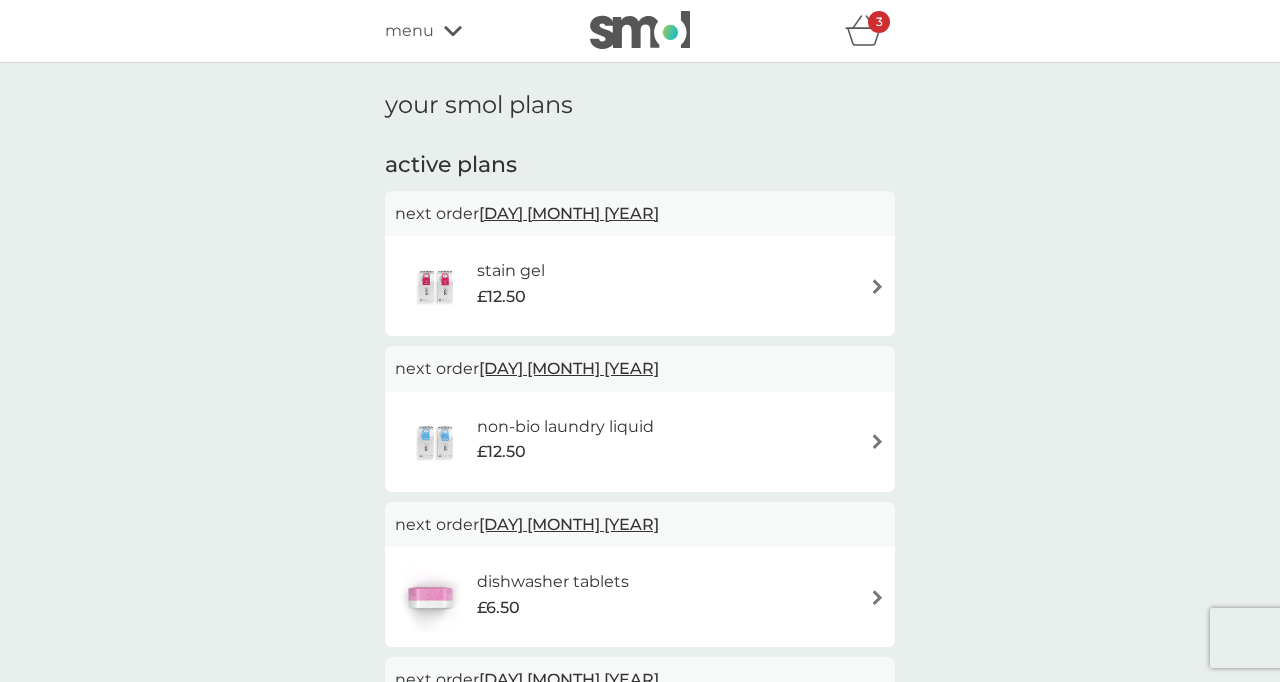 click at bounding box center [436, 286] 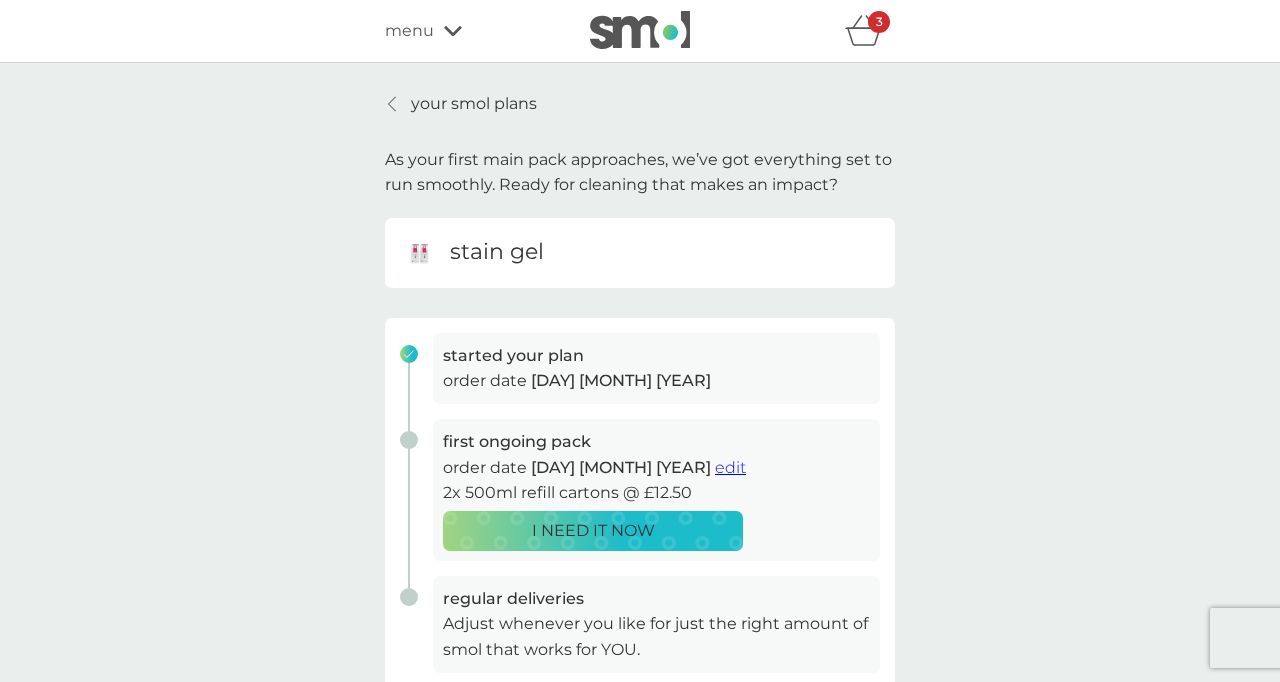 click on "edit" at bounding box center (730, 467) 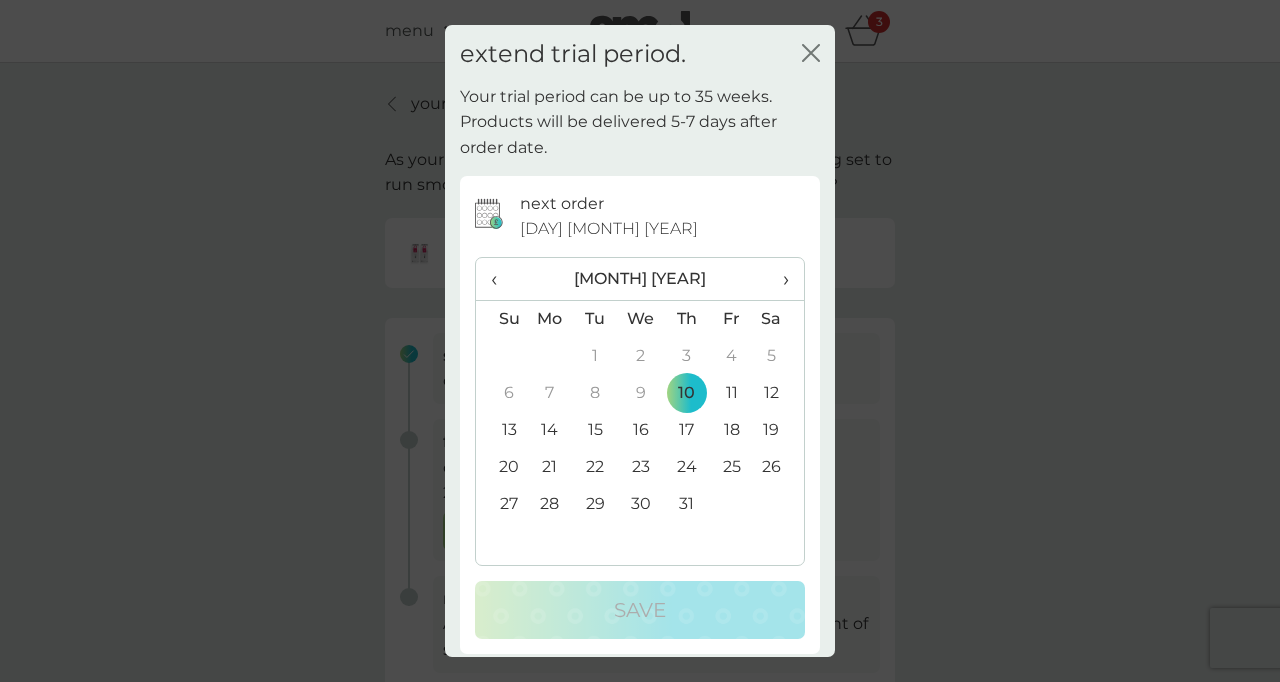 click on "17" at bounding box center (686, 356) 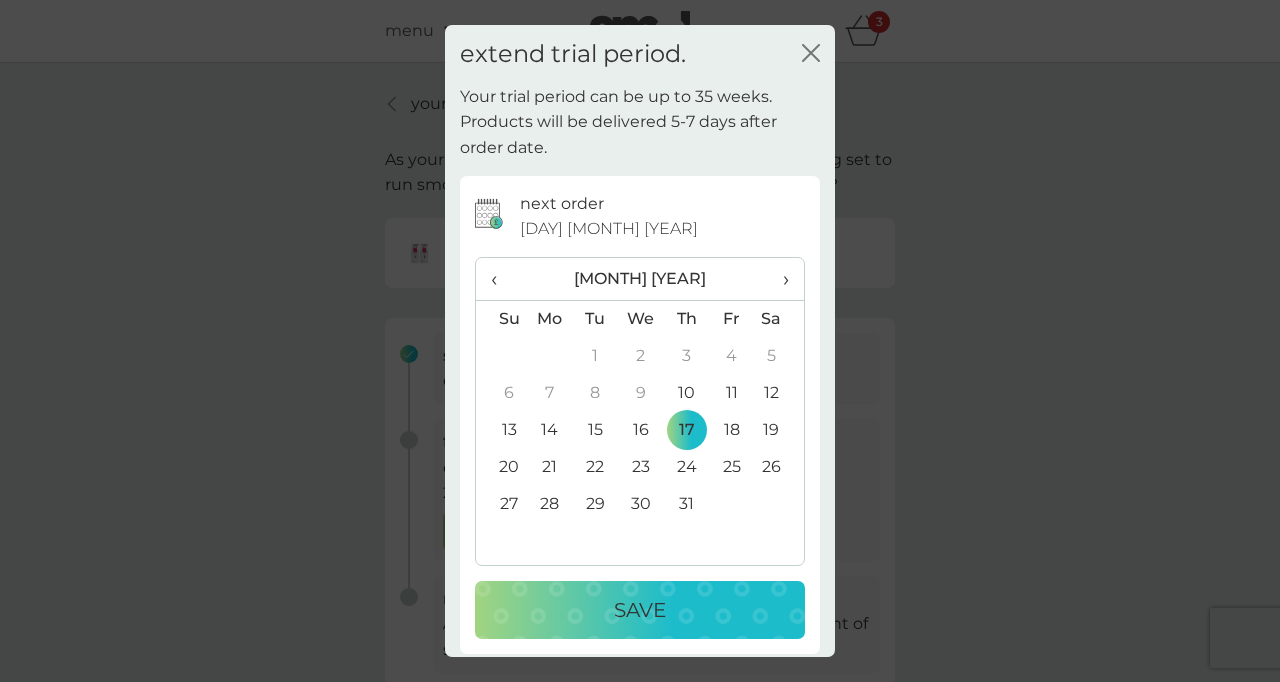 click on "Save" at bounding box center [640, 610] 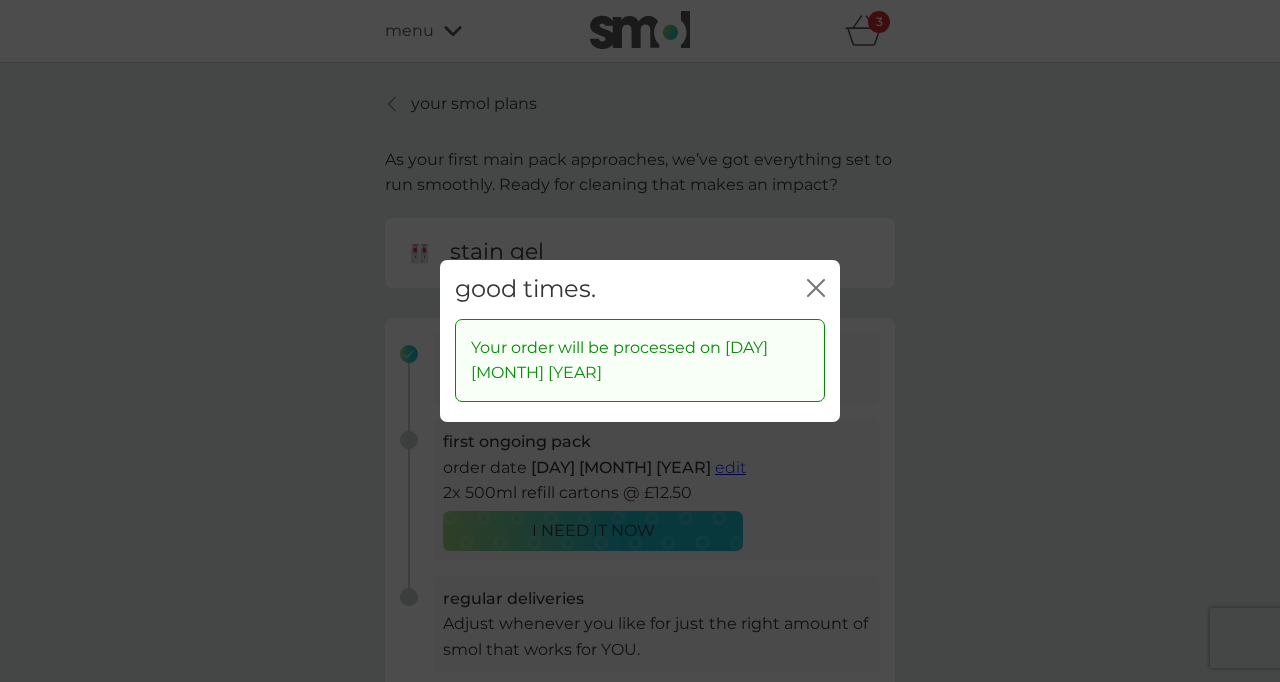 click on "close" at bounding box center (816, 288) 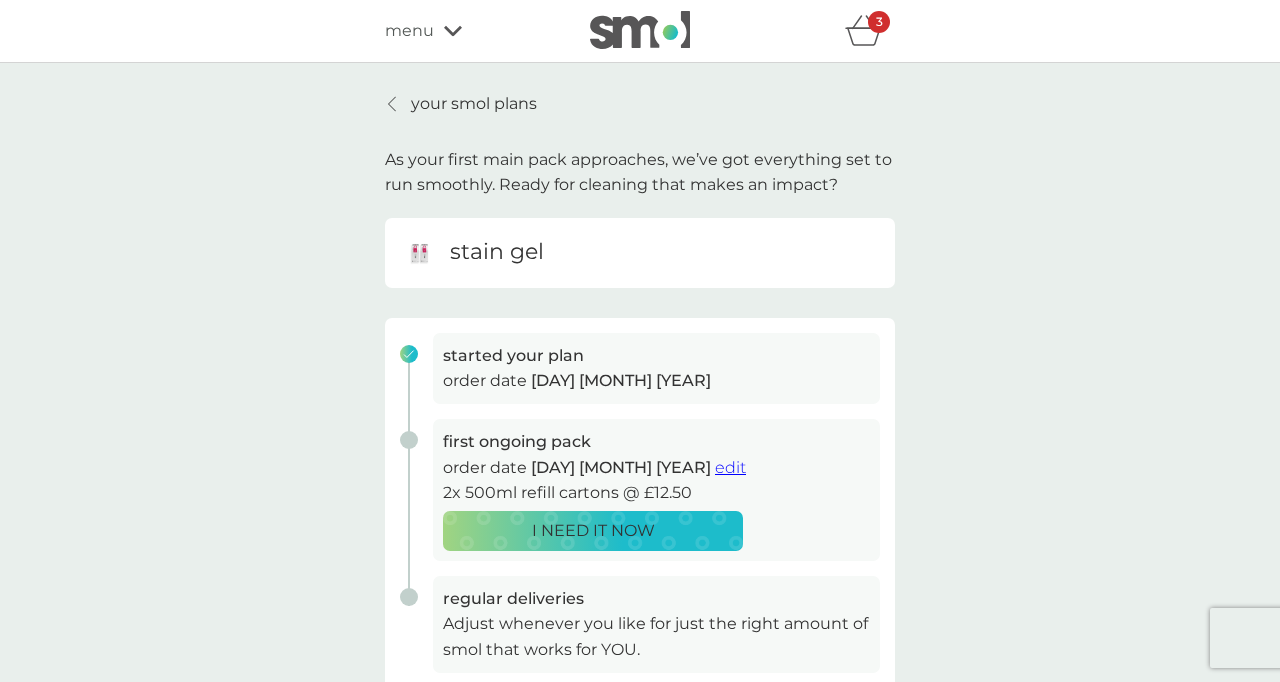 click at bounding box center [392, 104] 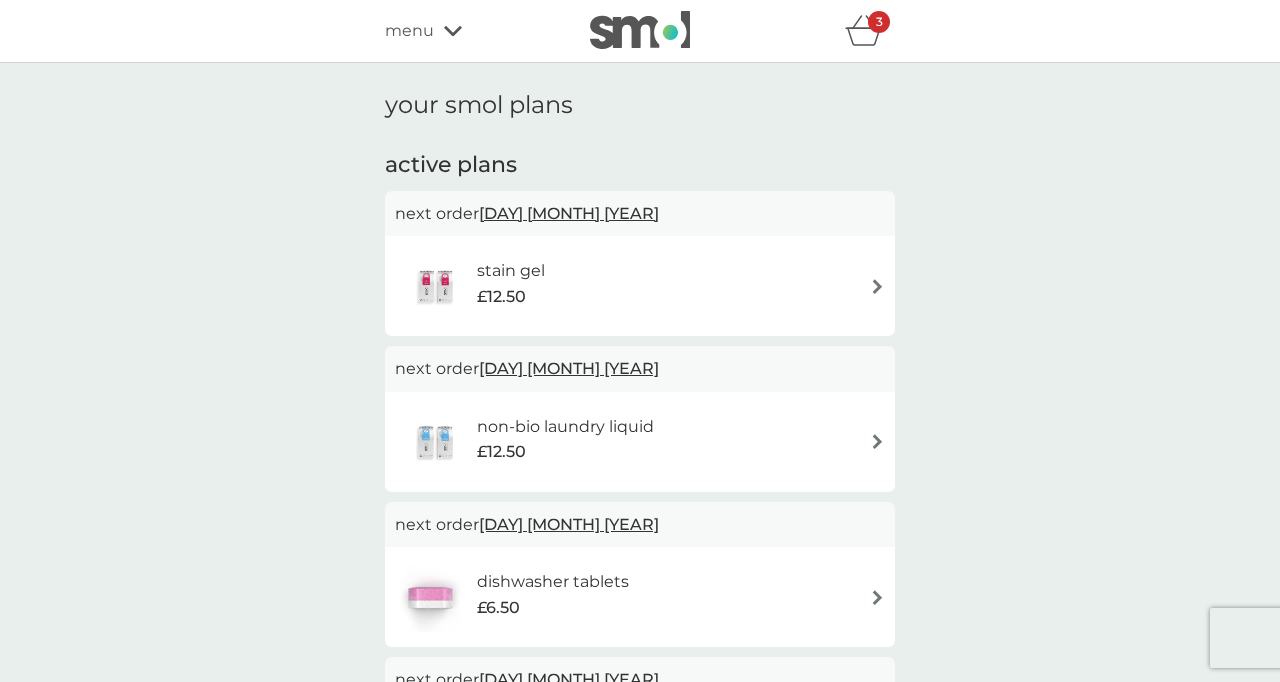 click at bounding box center [436, 286] 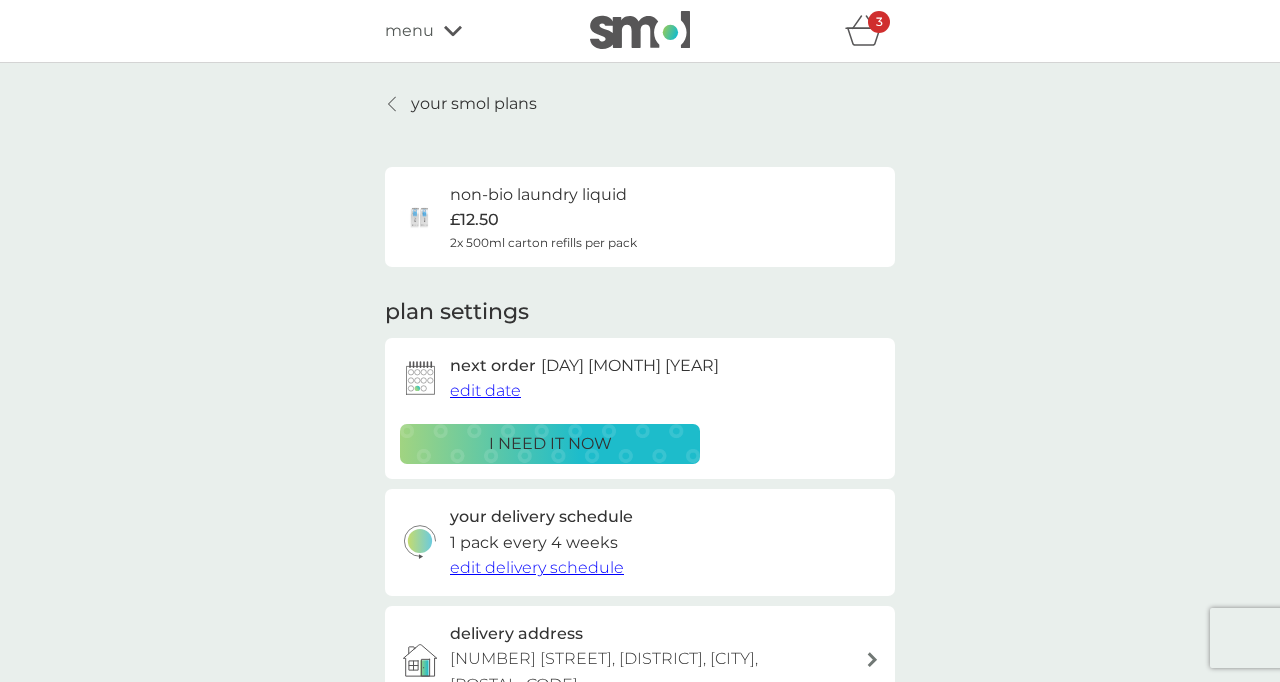 click on "edit date" at bounding box center [485, 390] 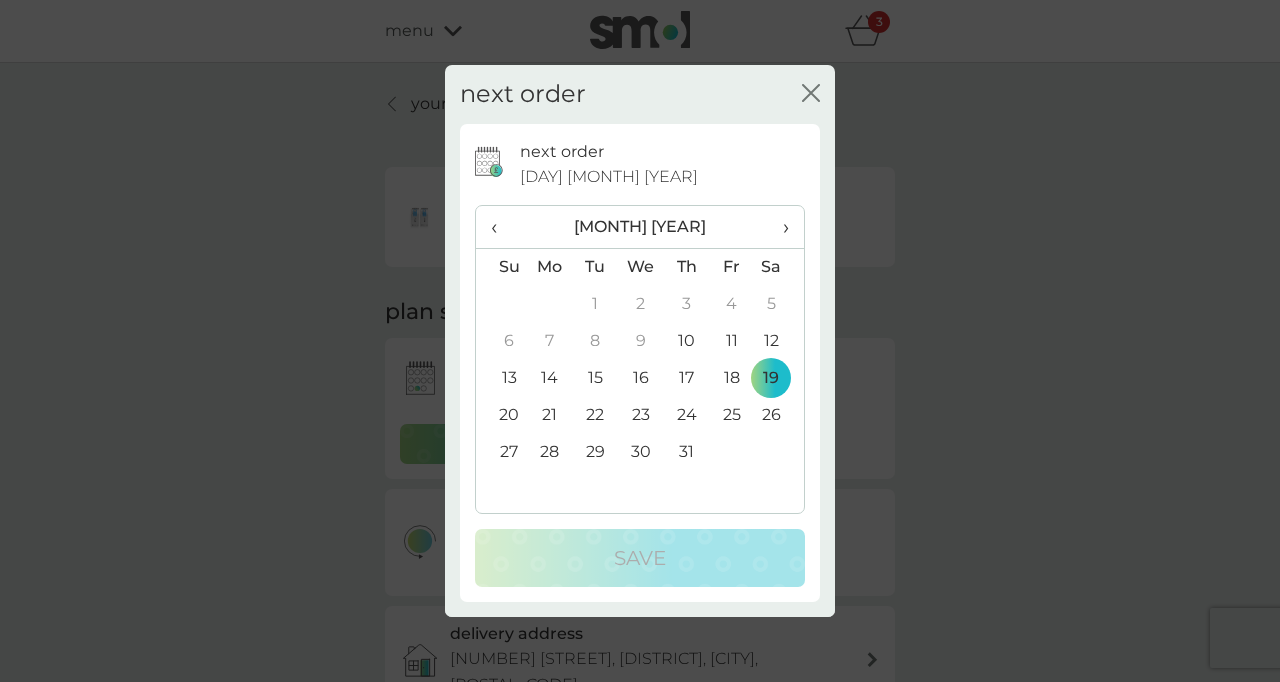 click on "17" at bounding box center (686, 304) 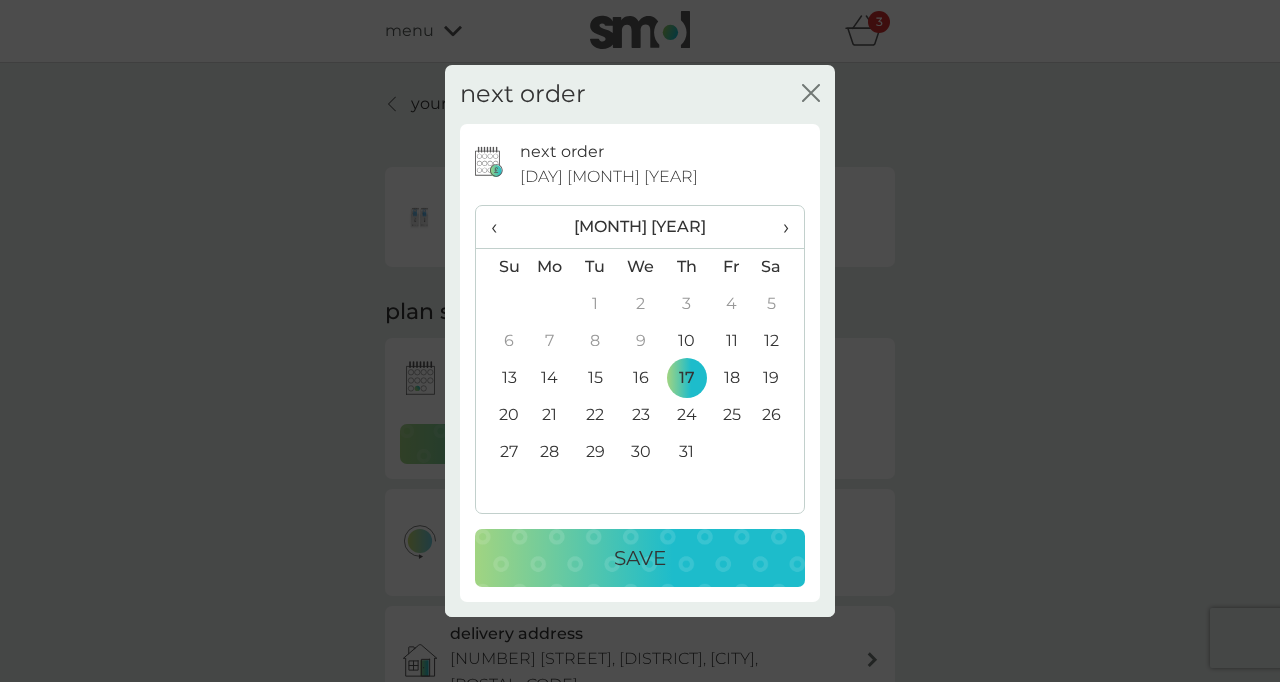 click on "Save" at bounding box center [640, 558] 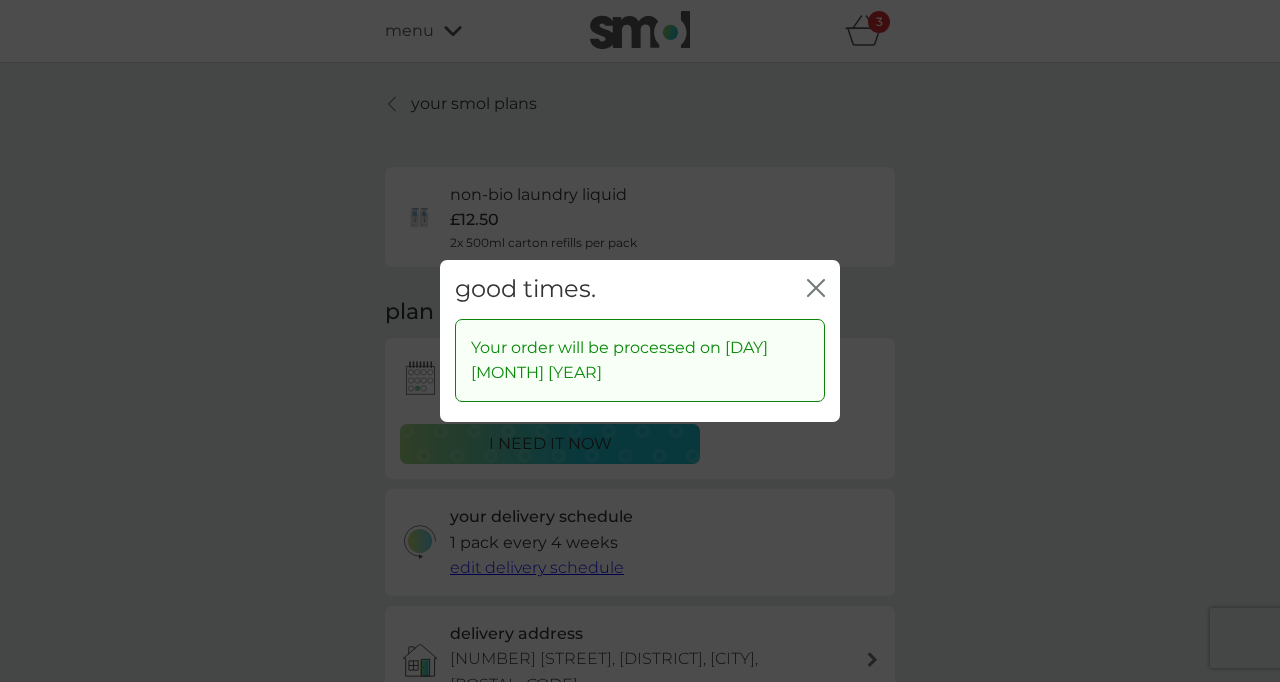 click at bounding box center [820, 288] 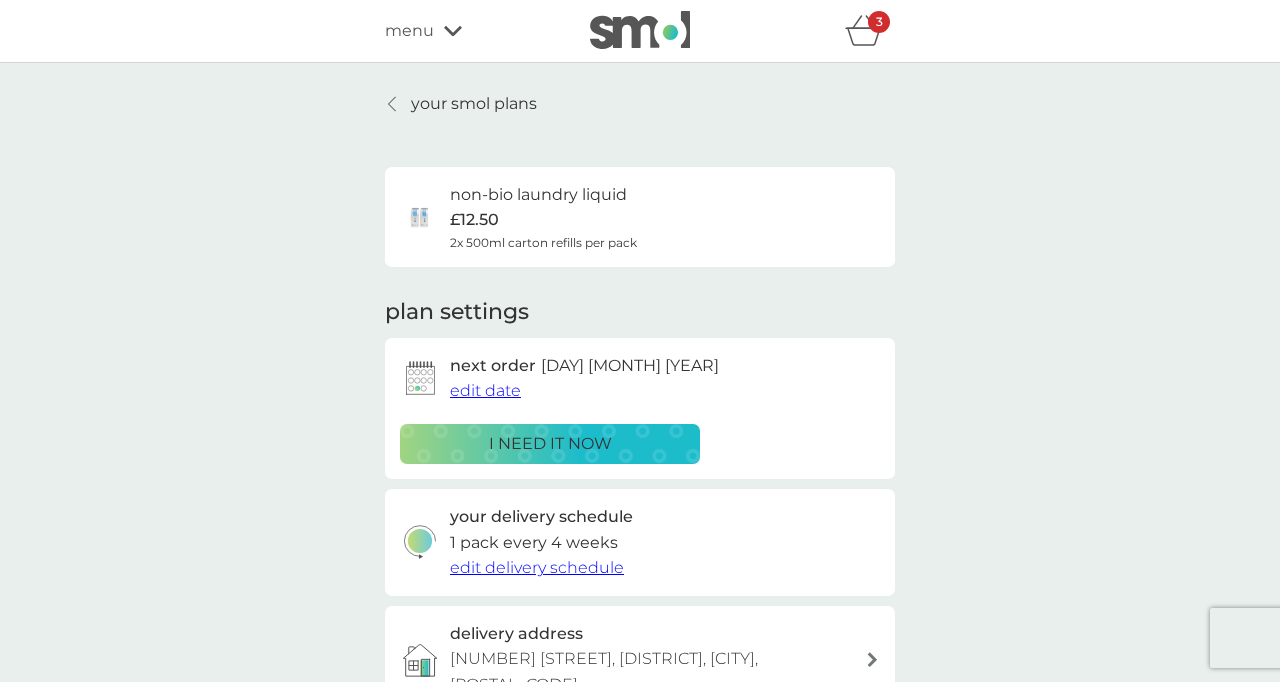 click on "delivery address [NUMBER] [STREET], [DISTRICT], [CITY], [POSTAL_CODE]" at bounding box center (640, 659) 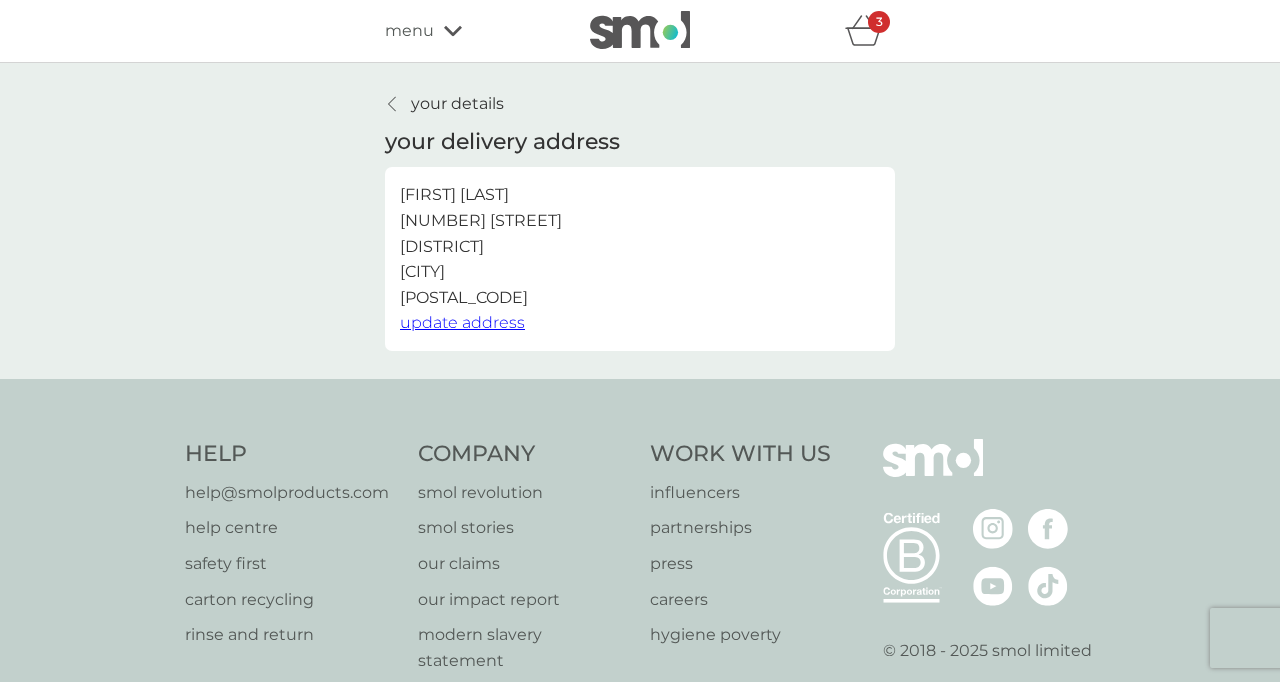 click at bounding box center [393, 104] 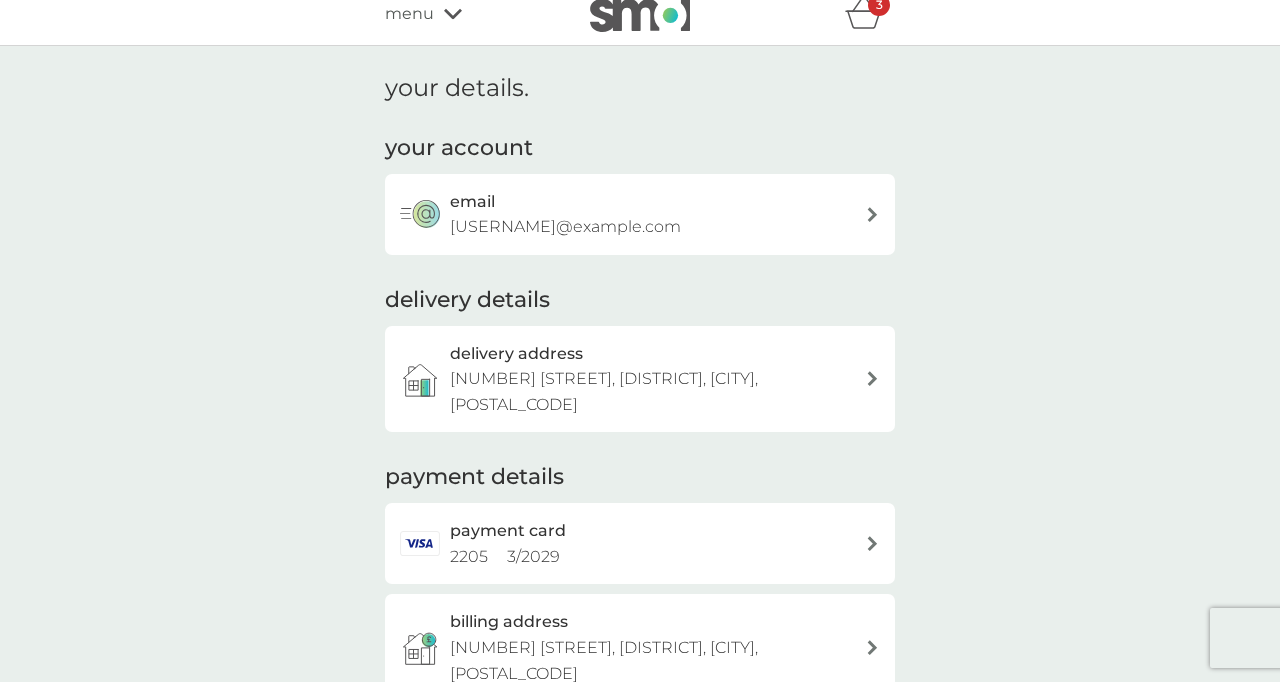 scroll, scrollTop: 0, scrollLeft: 0, axis: both 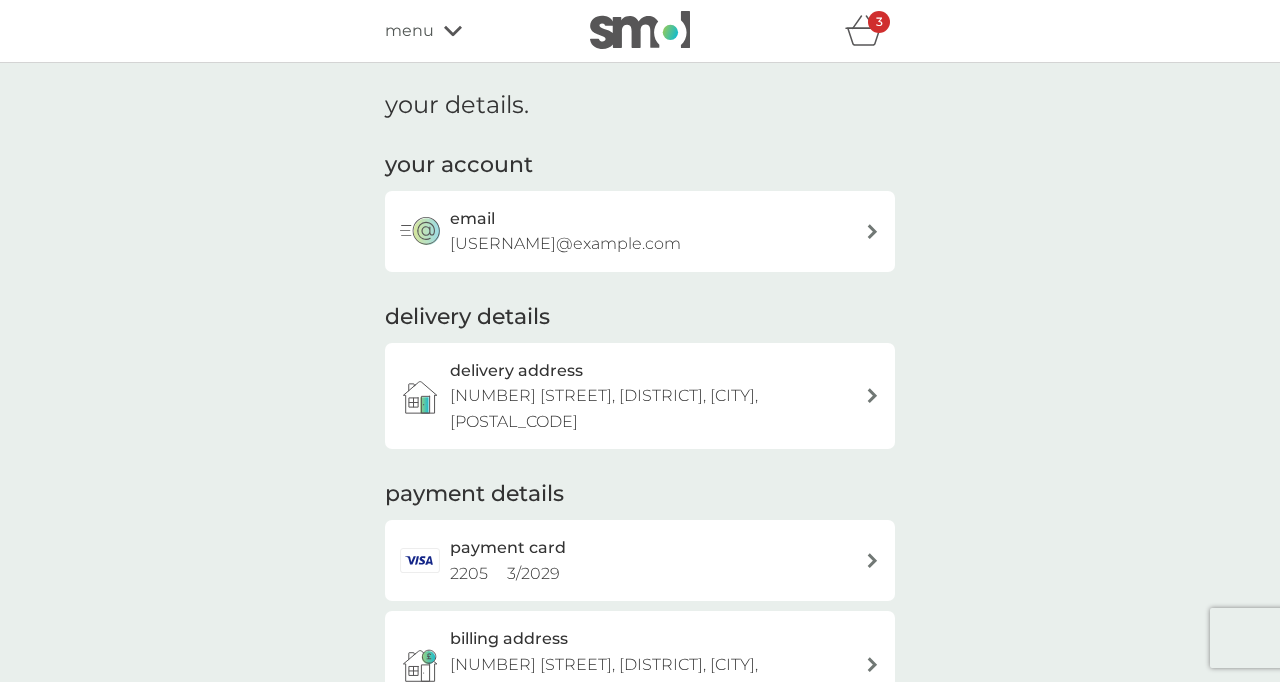 click on "menu" at bounding box center (470, 31) 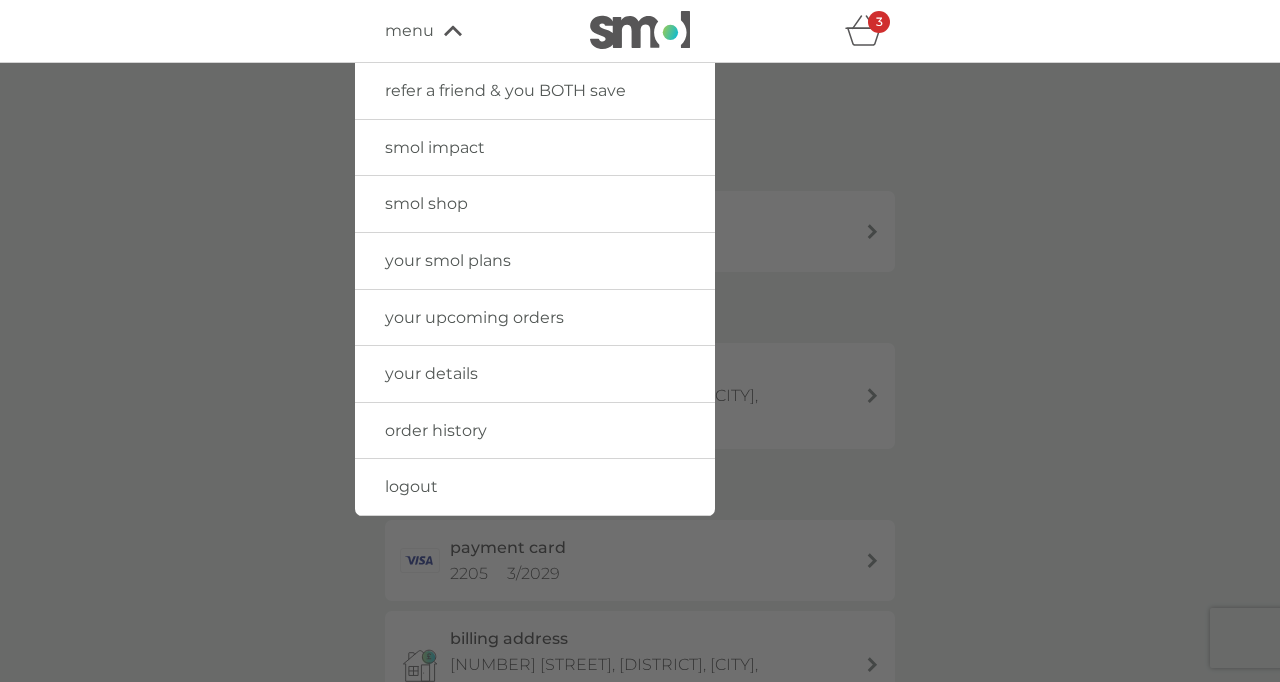 click on "your upcoming orders" at bounding box center [474, 317] 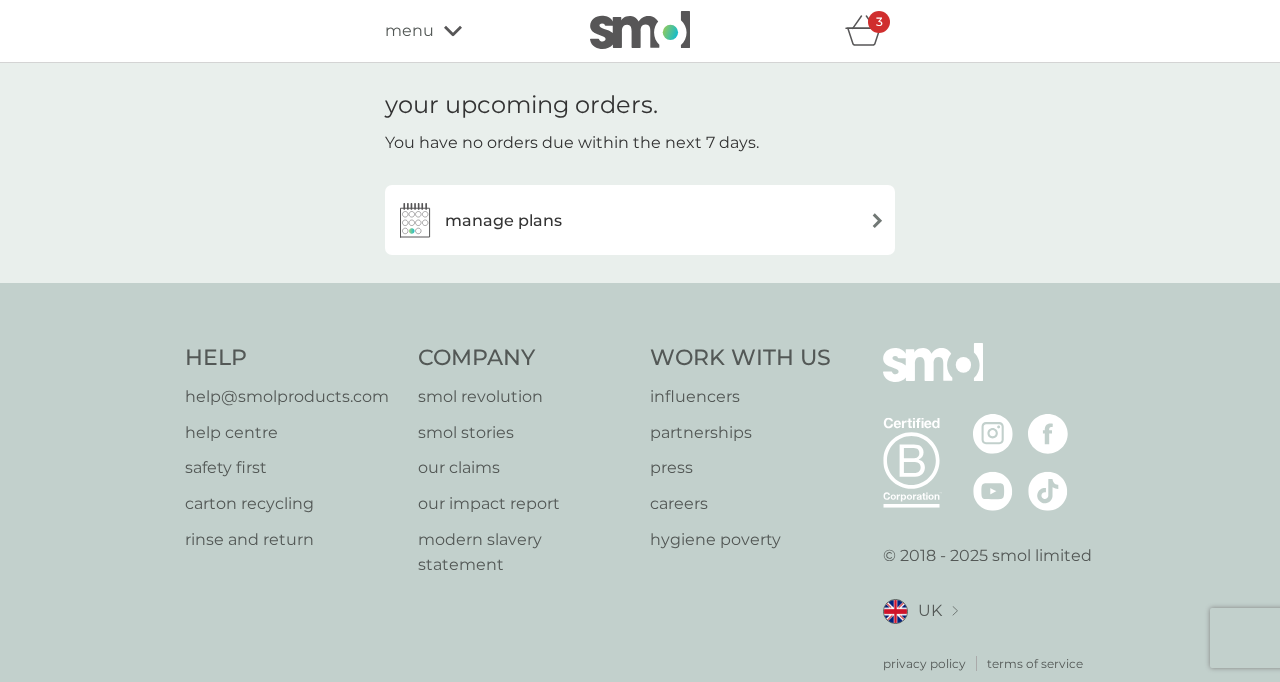 click at bounding box center (415, 220) 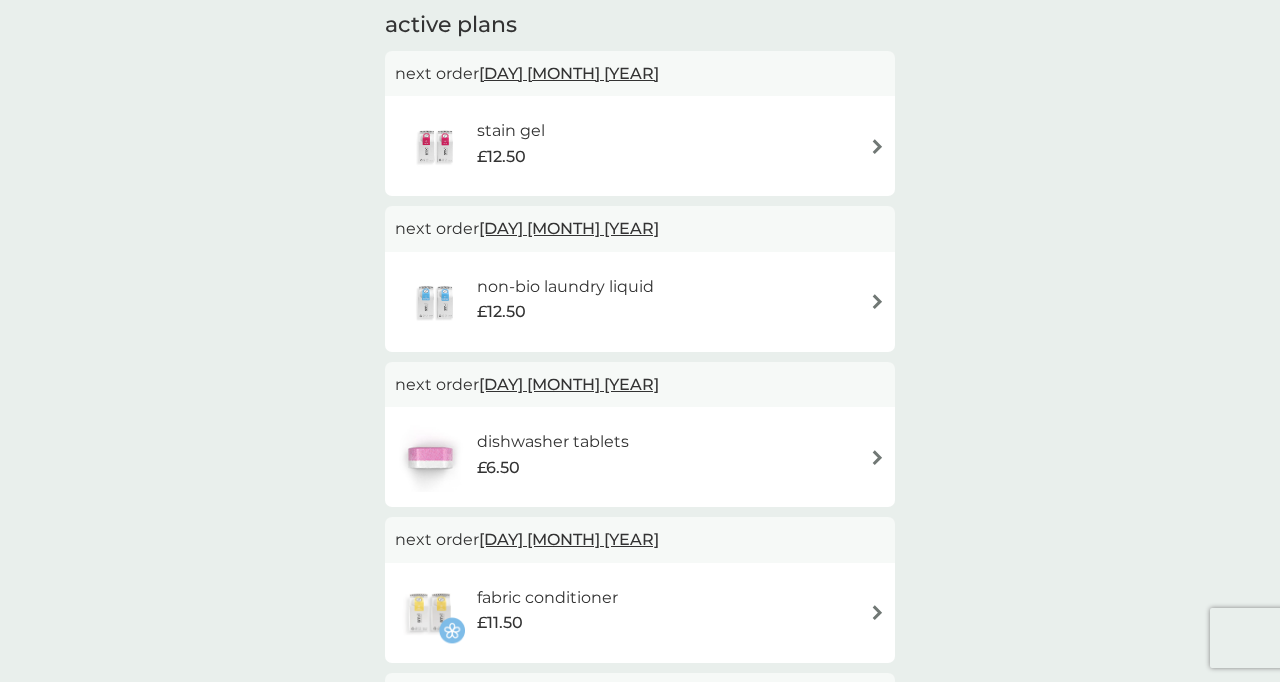 scroll, scrollTop: 139, scrollLeft: 0, axis: vertical 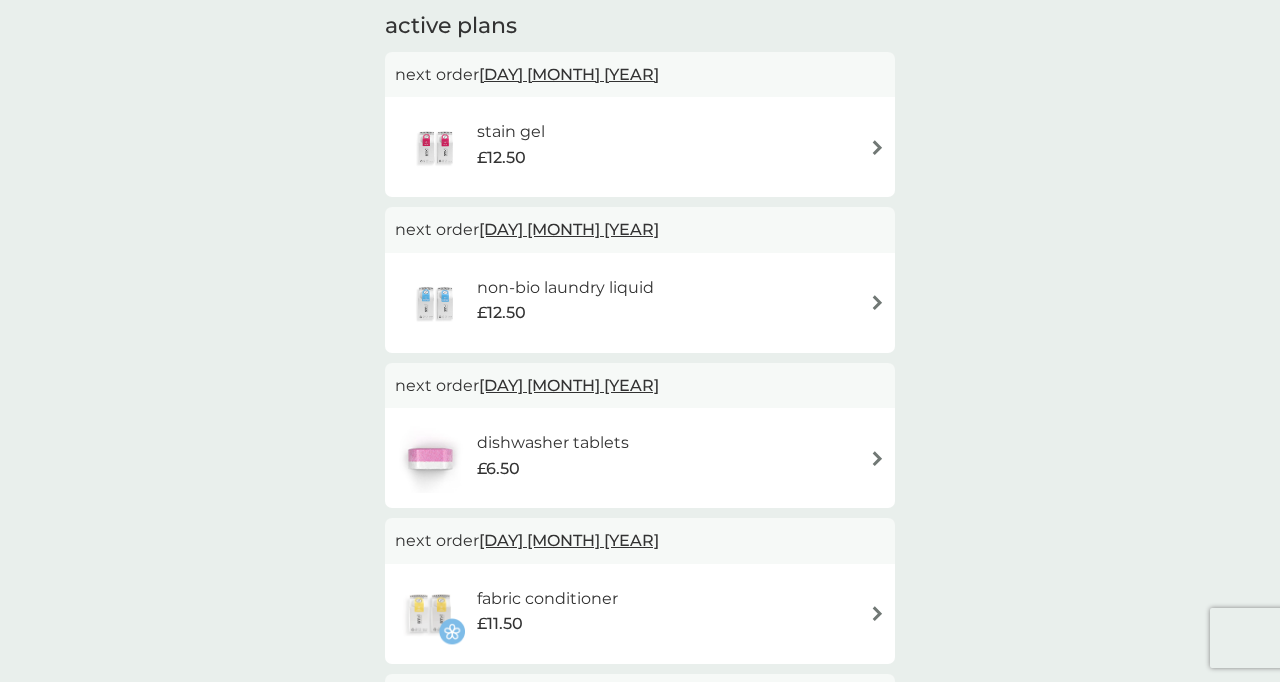 click at bounding box center [436, 147] 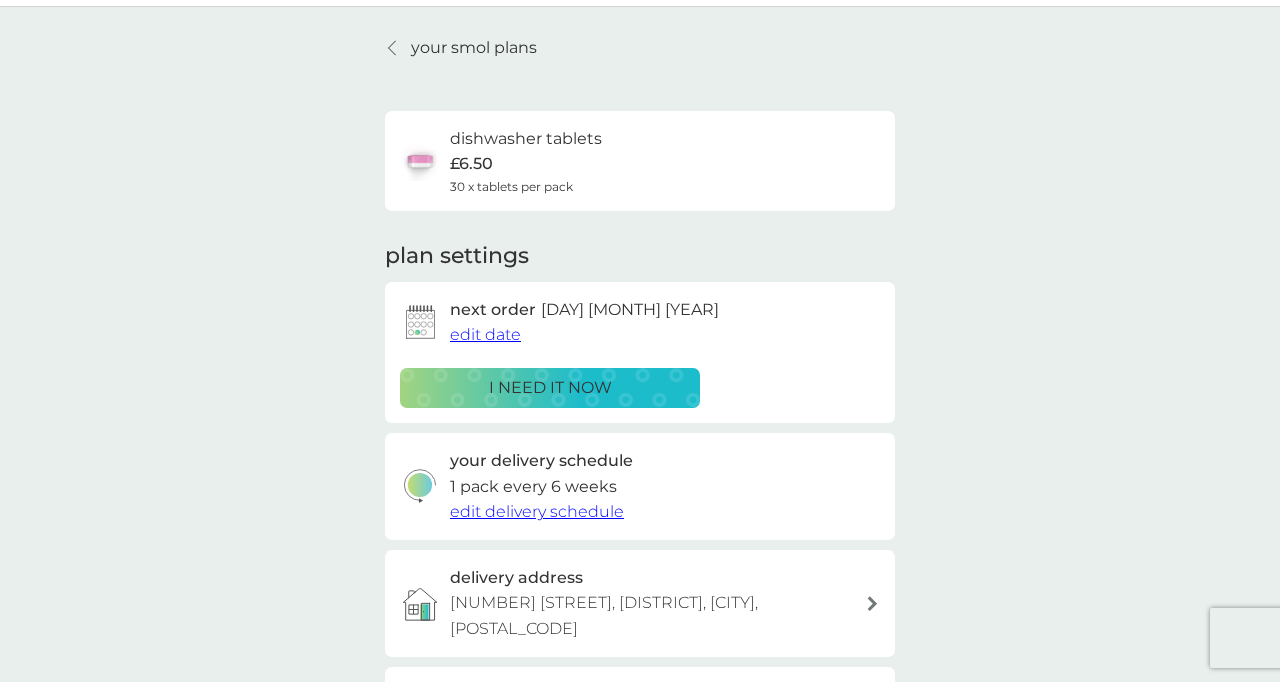 scroll, scrollTop: 56, scrollLeft: 0, axis: vertical 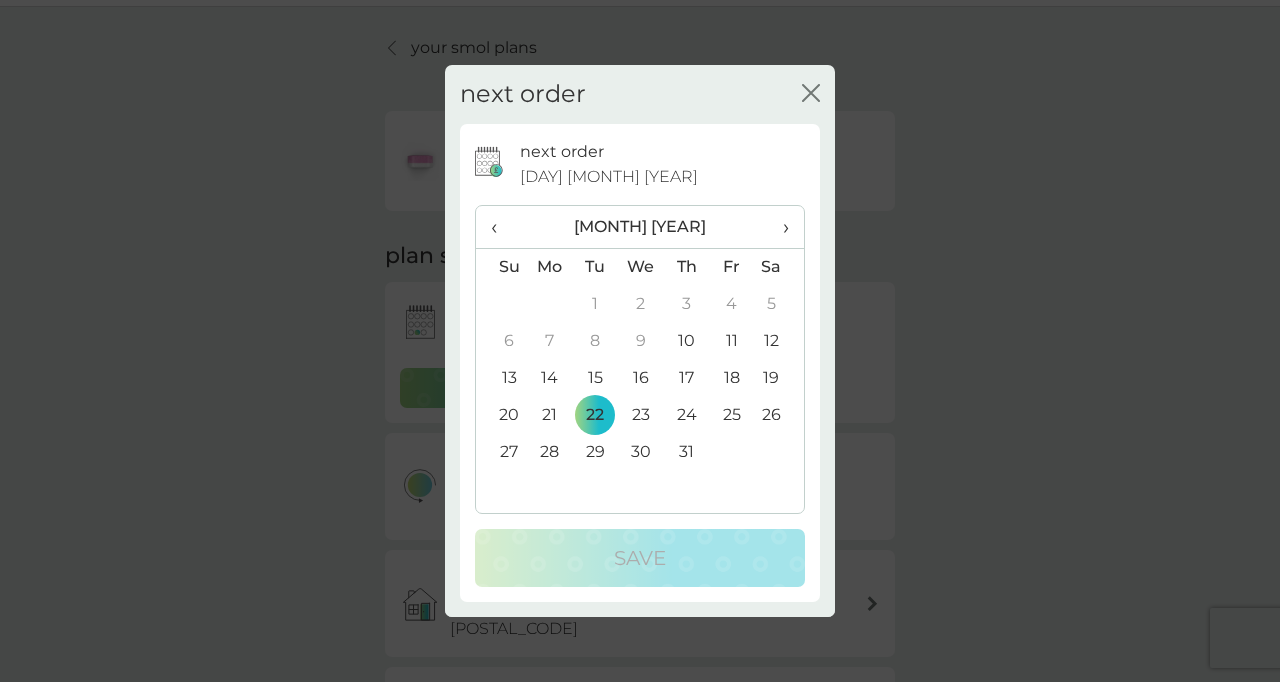 click on "17" at bounding box center [686, 304] 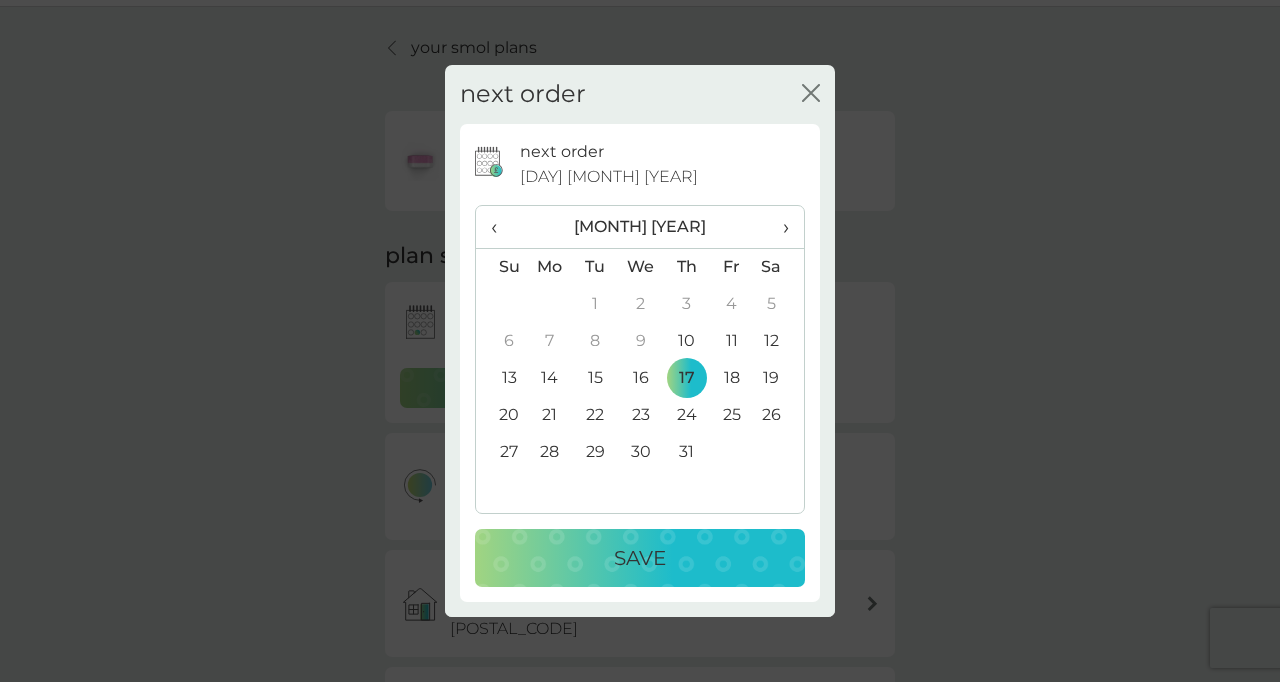 click on "Save" at bounding box center (640, 558) 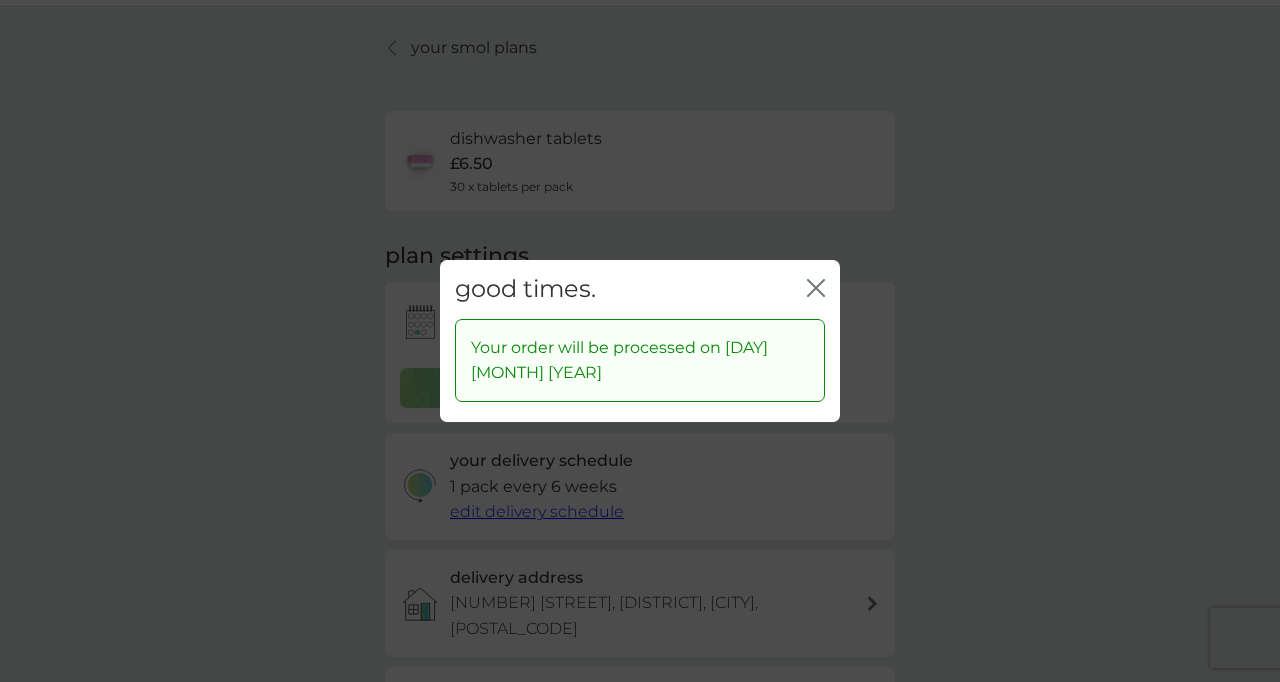 click at bounding box center [812, 288] 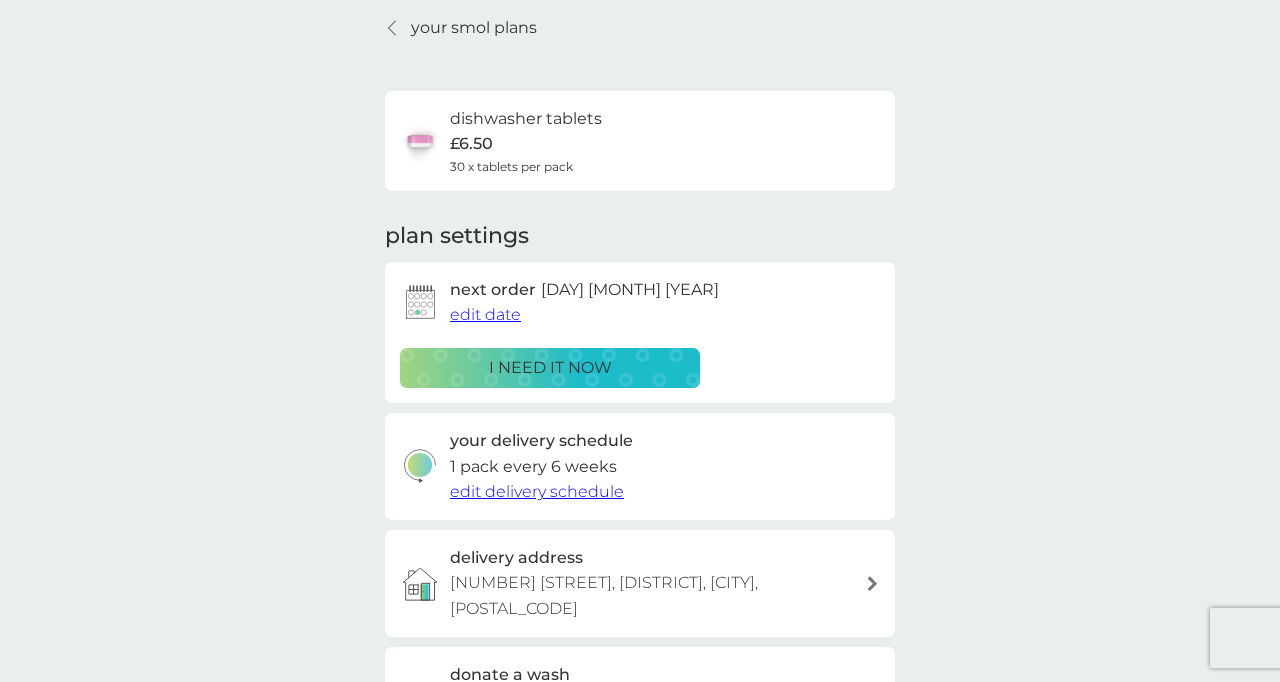 scroll, scrollTop: 0, scrollLeft: 0, axis: both 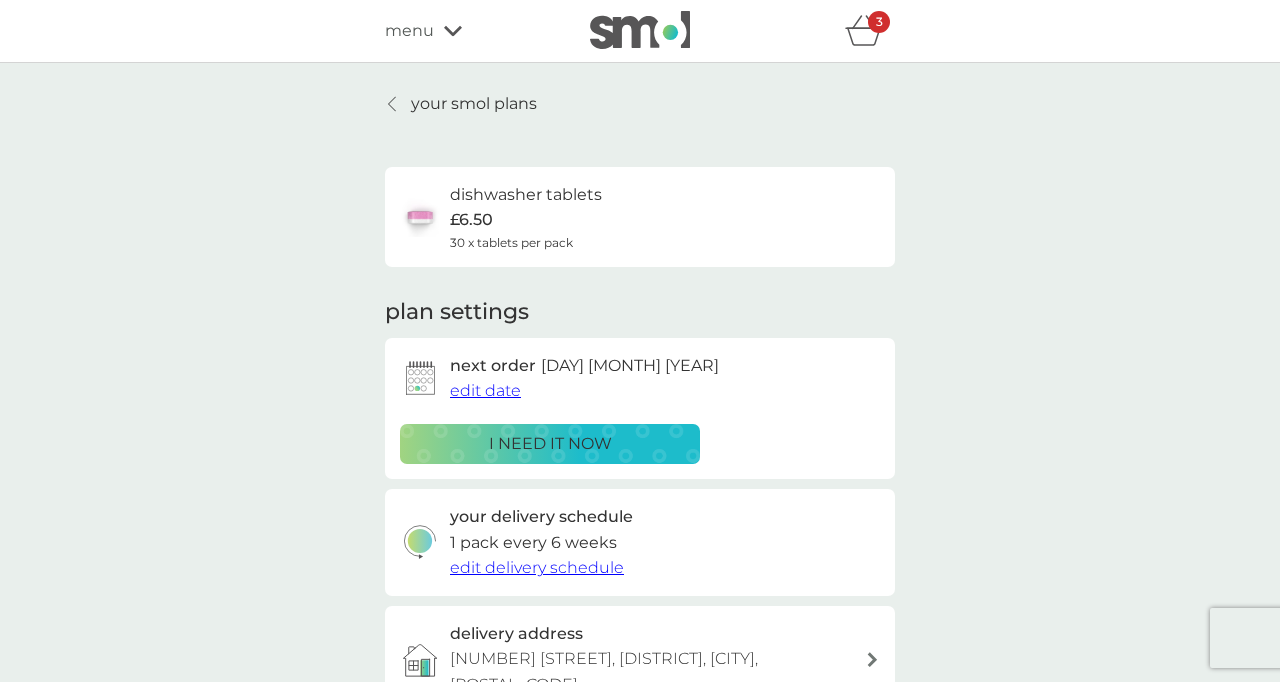 click at bounding box center [453, 31] 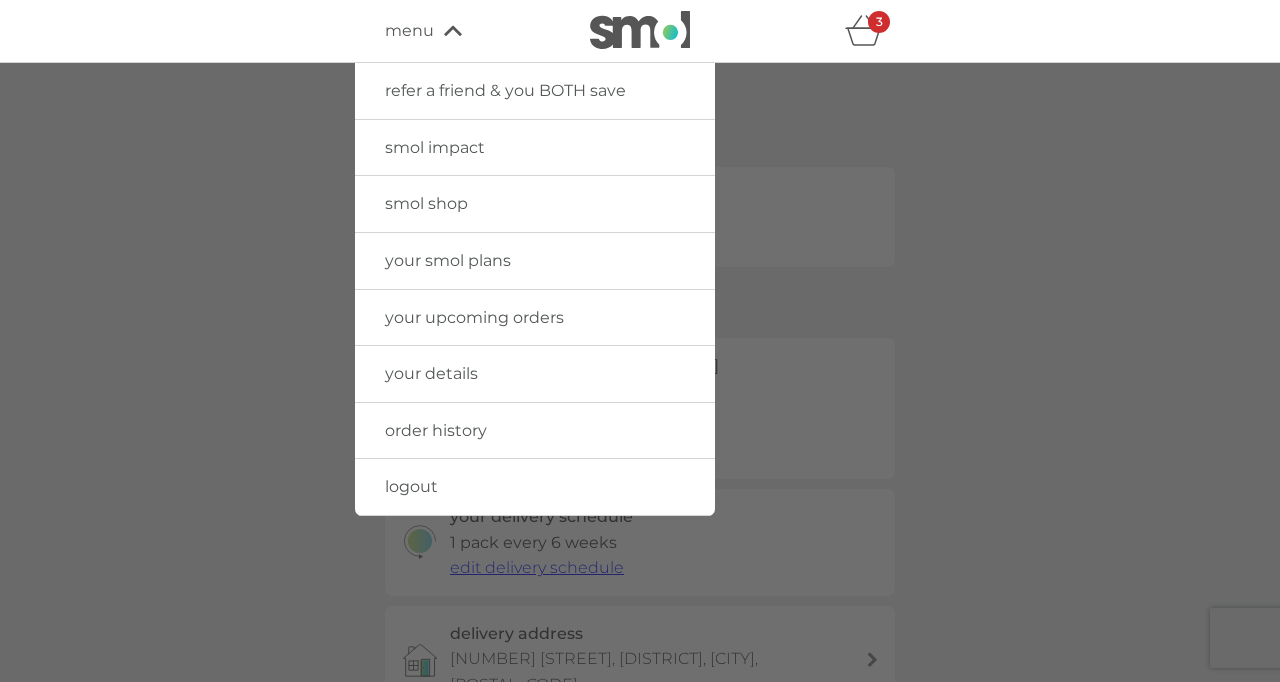 click on "logout" at bounding box center (411, 486) 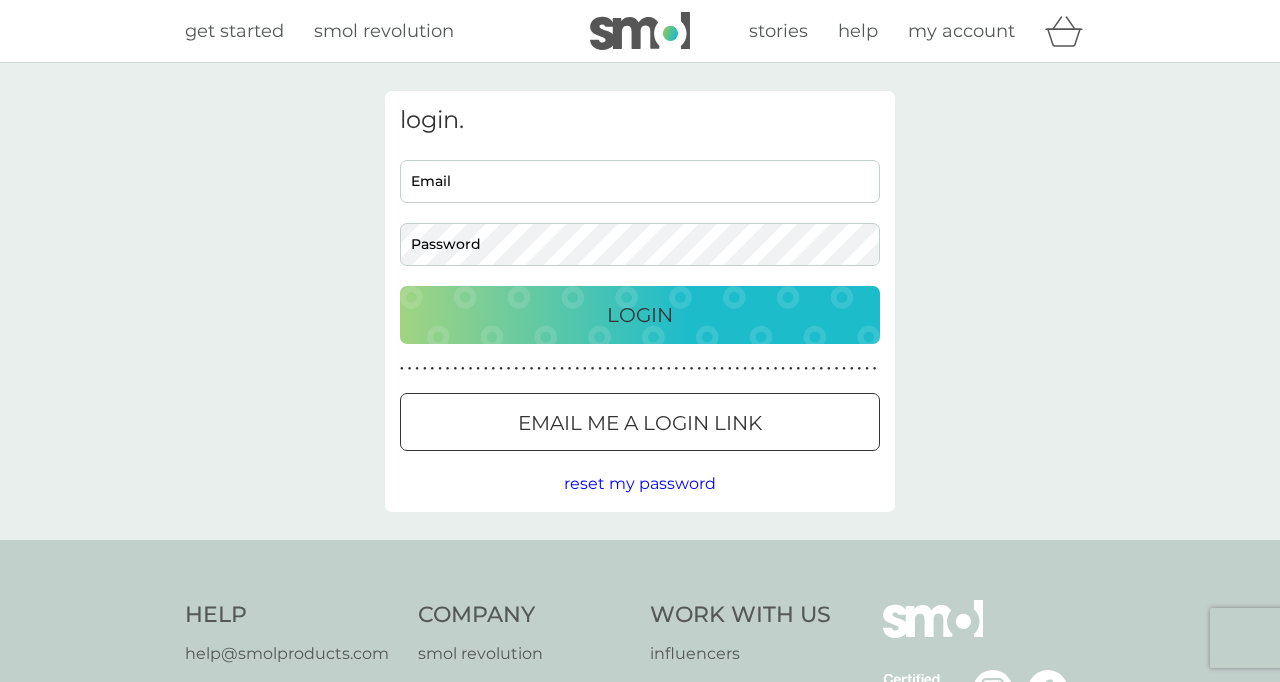 scroll, scrollTop: 0, scrollLeft: 0, axis: both 